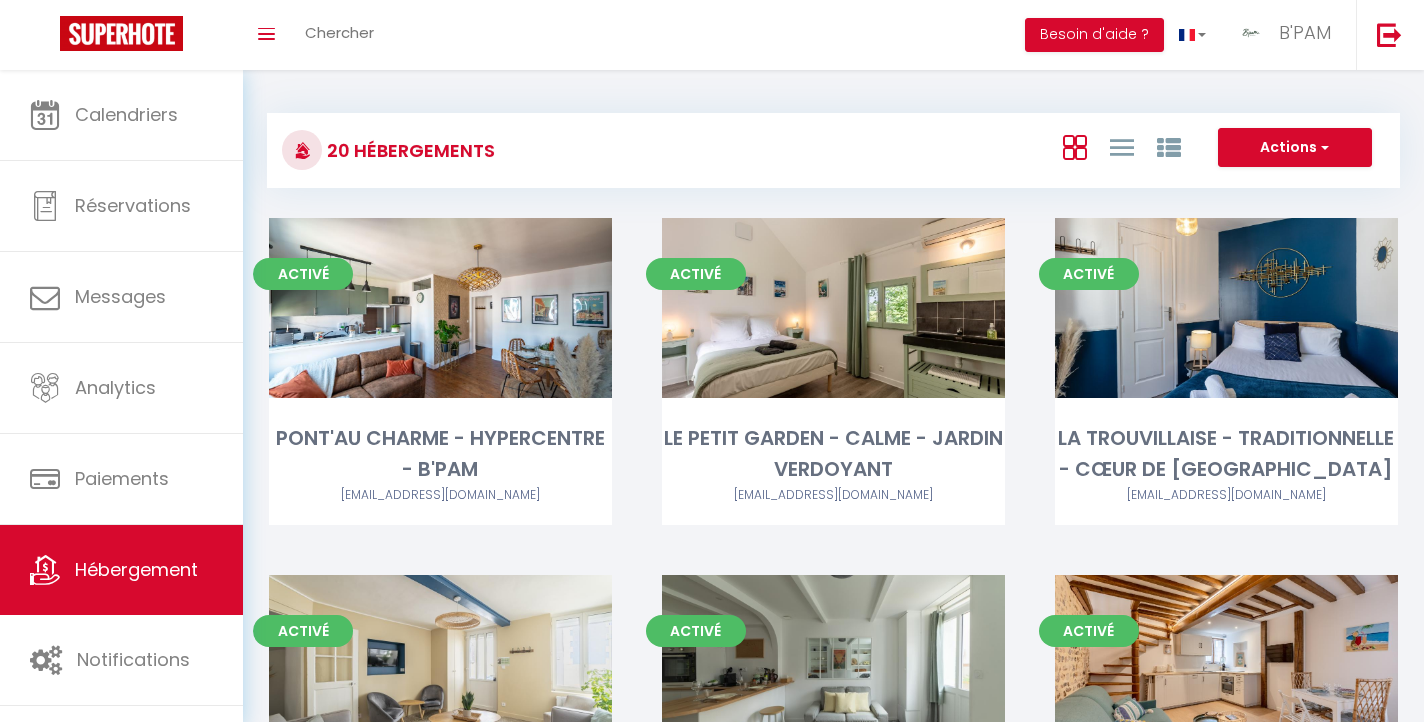 scroll, scrollTop: 0, scrollLeft: 0, axis: both 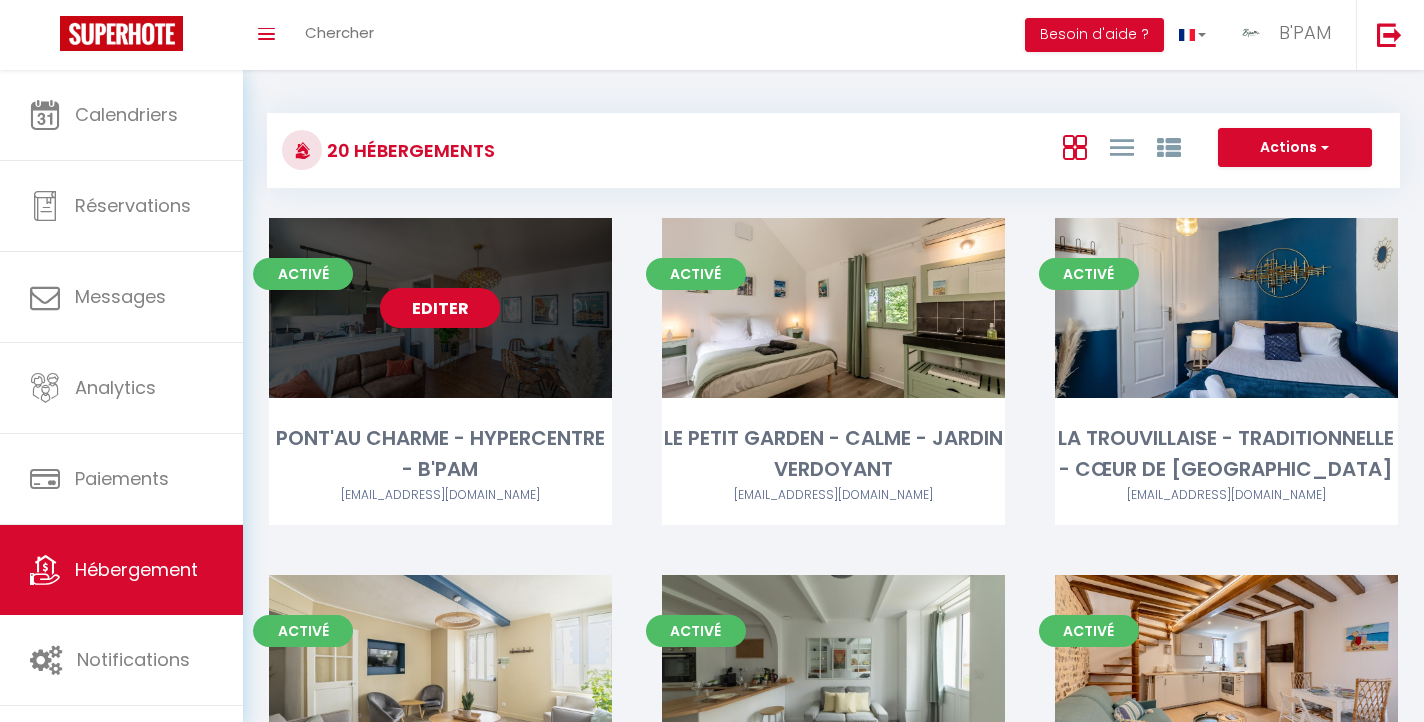 click on "Editer" at bounding box center (440, 308) 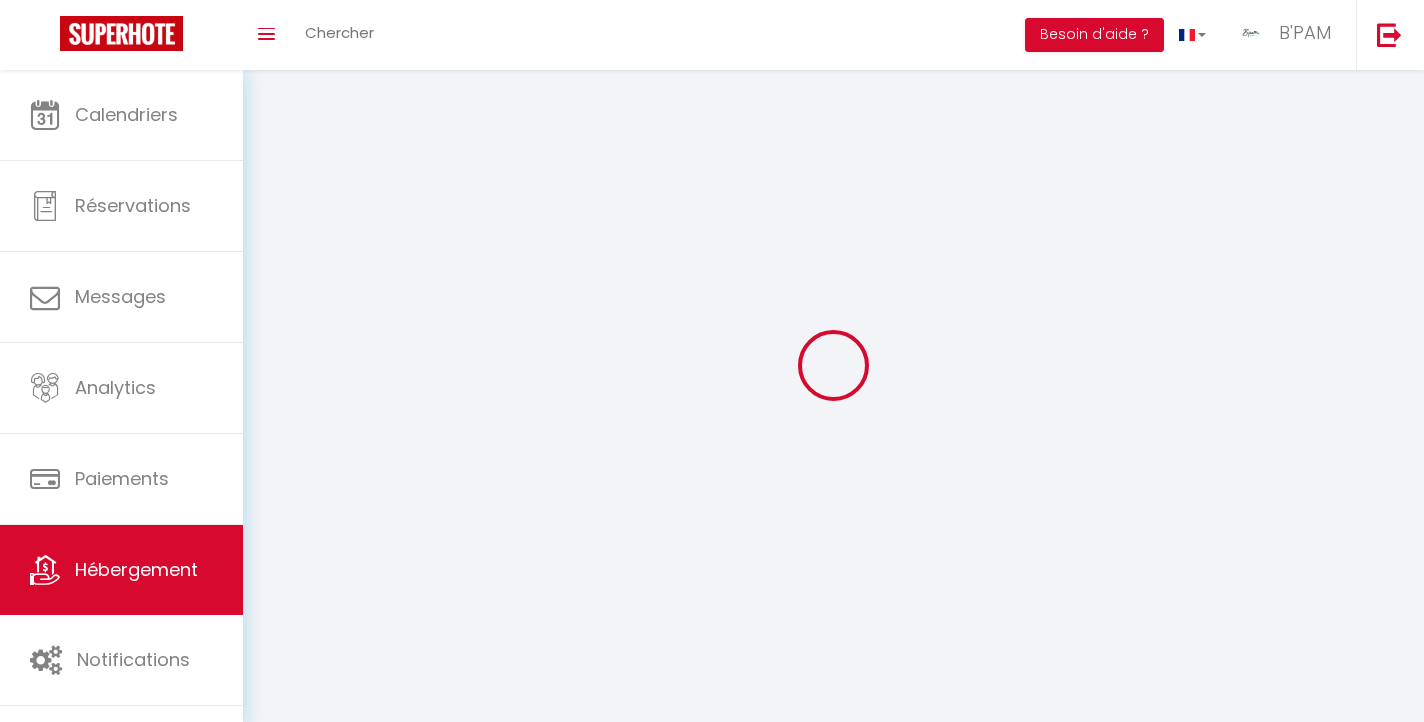 select 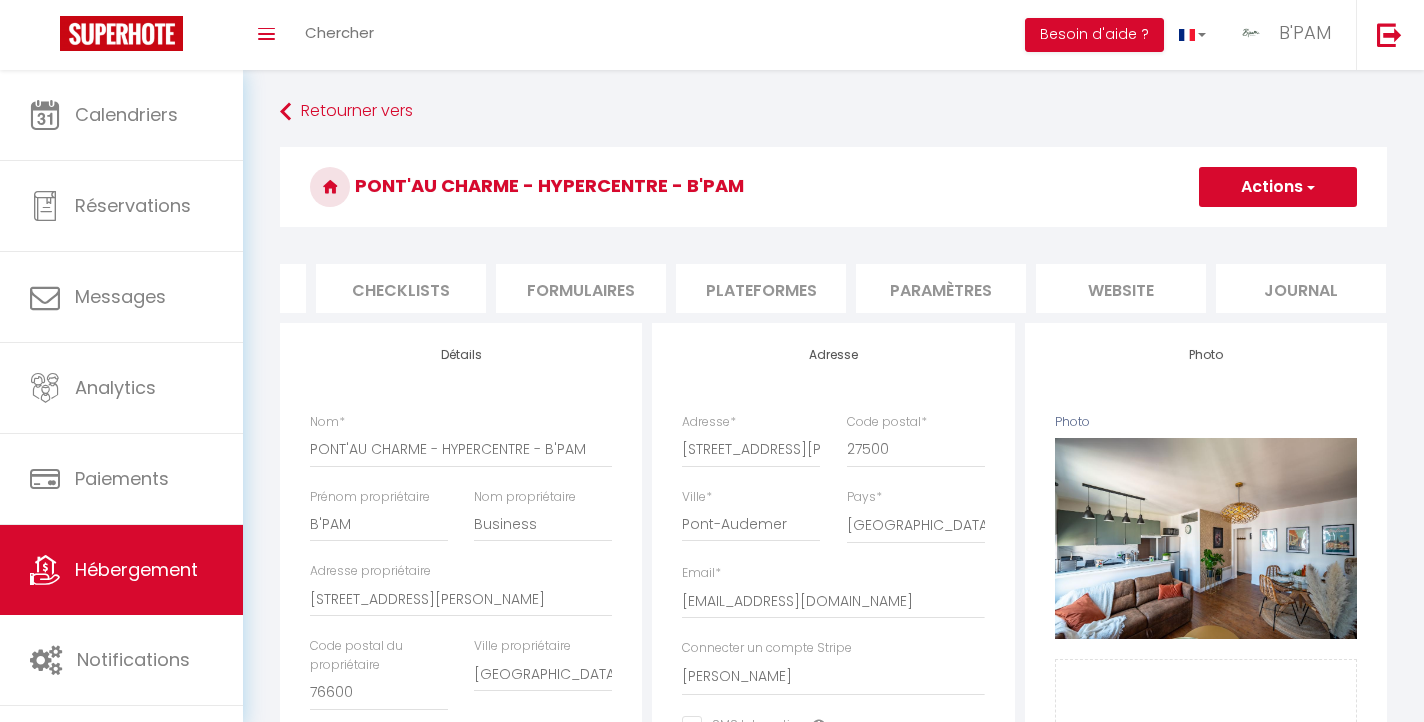 scroll, scrollTop: 0, scrollLeft: 683, axis: horizontal 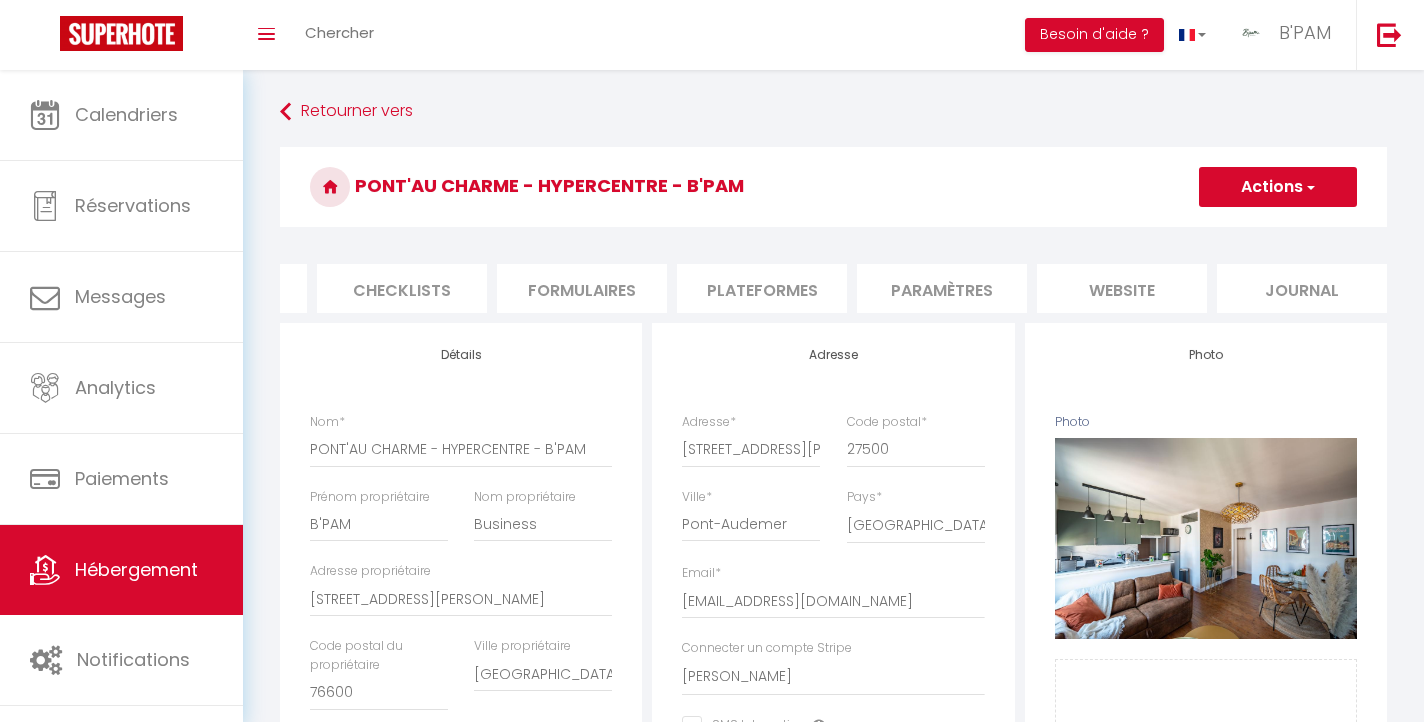 click on "Checklists" at bounding box center [402, 288] 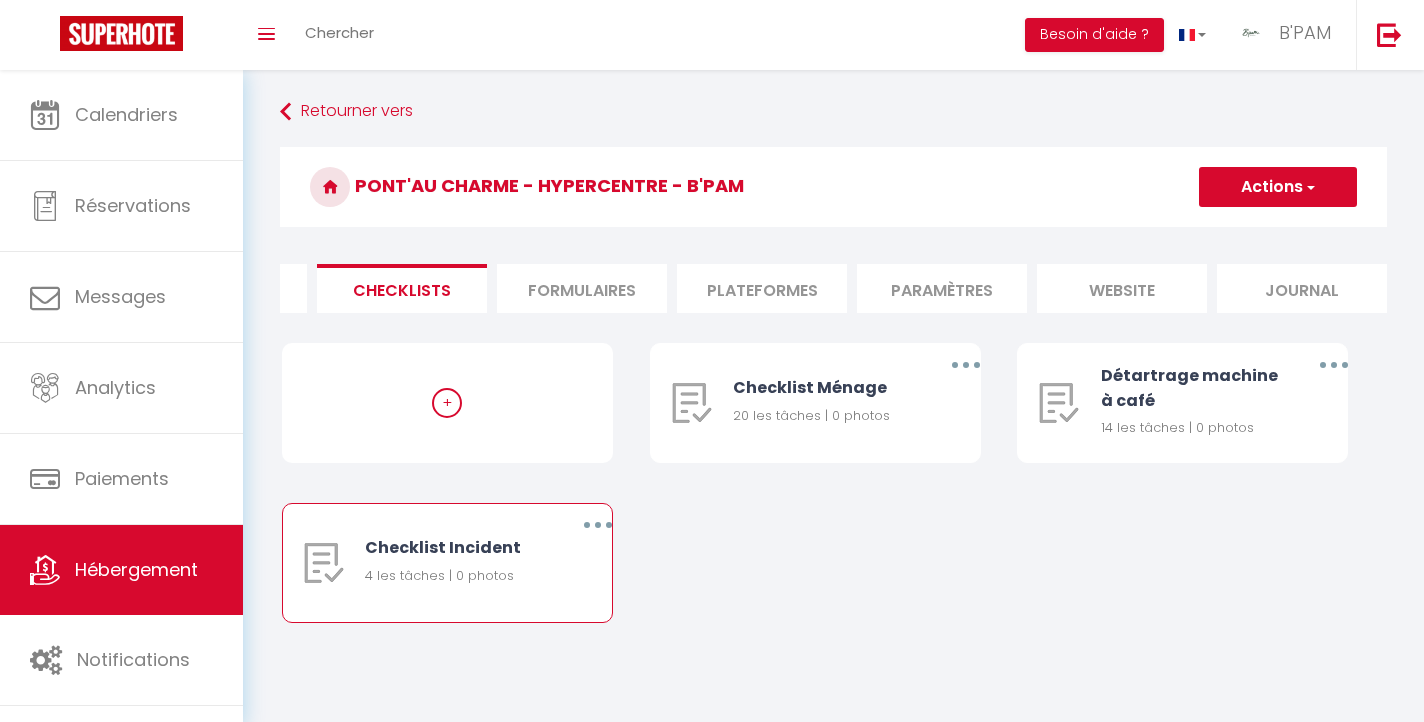 click at bounding box center [598, 525] 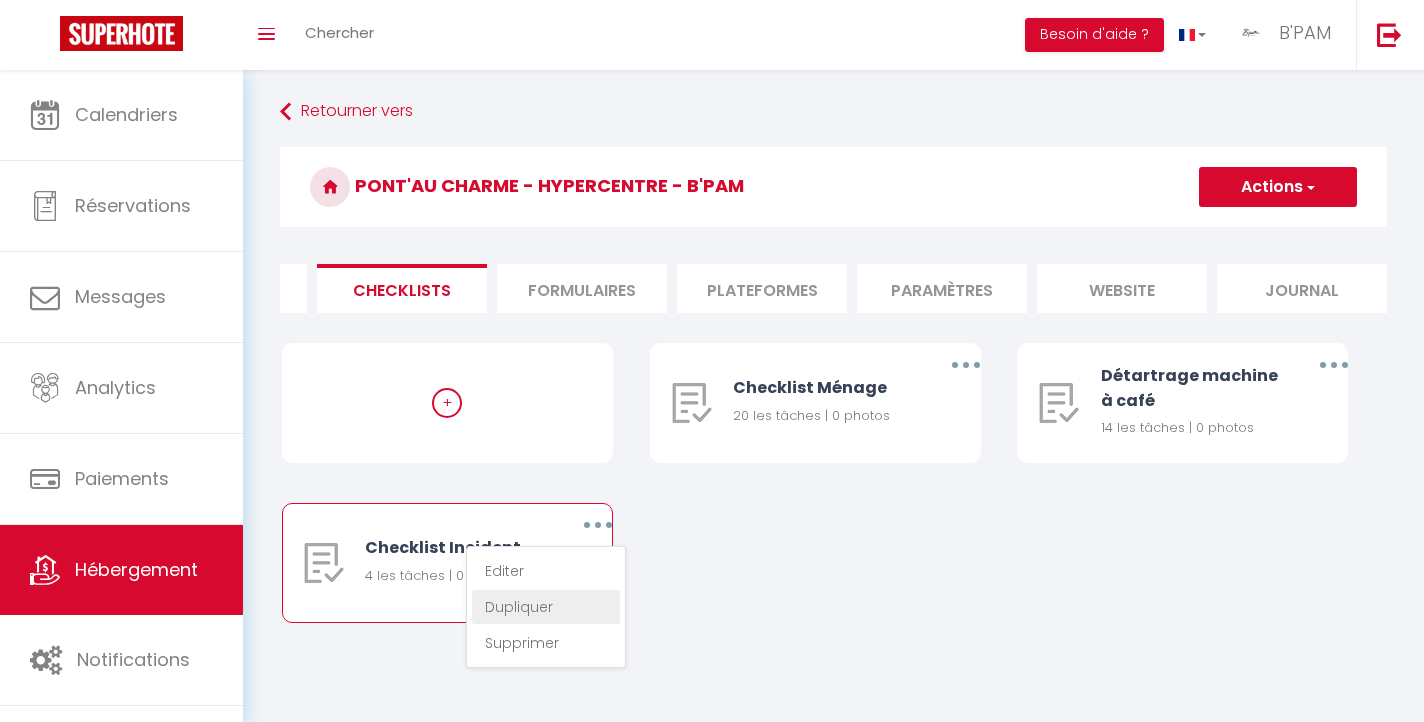 click on "Dupliquer" at bounding box center (546, 607) 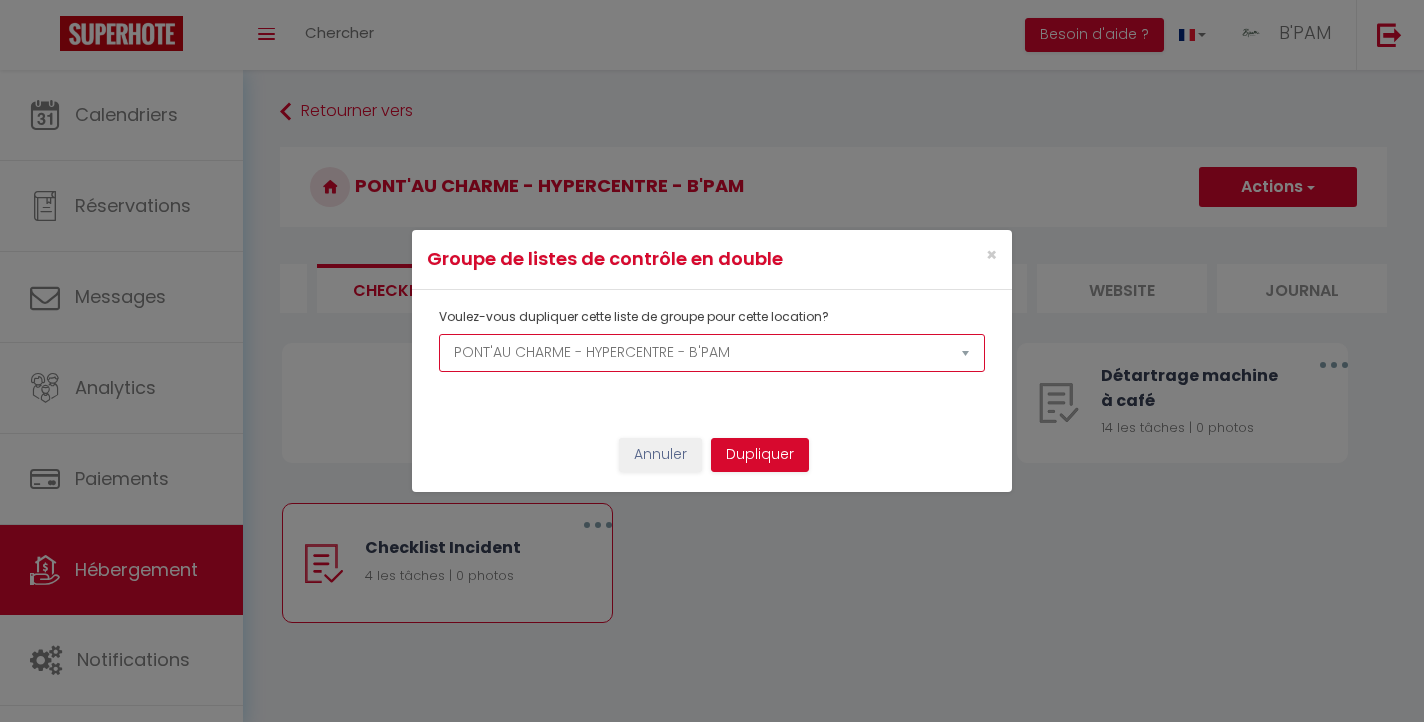 select on "73022" 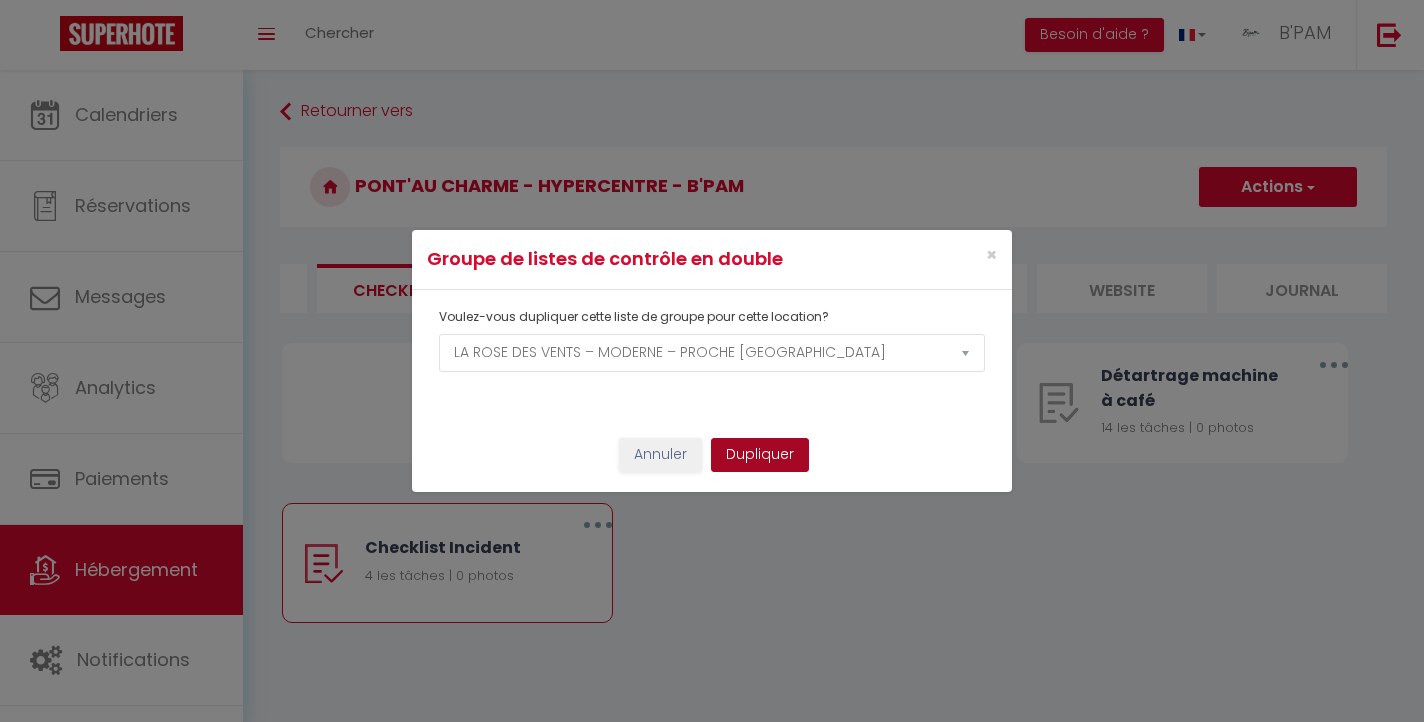 click on "Dupliquer" at bounding box center (760, 455) 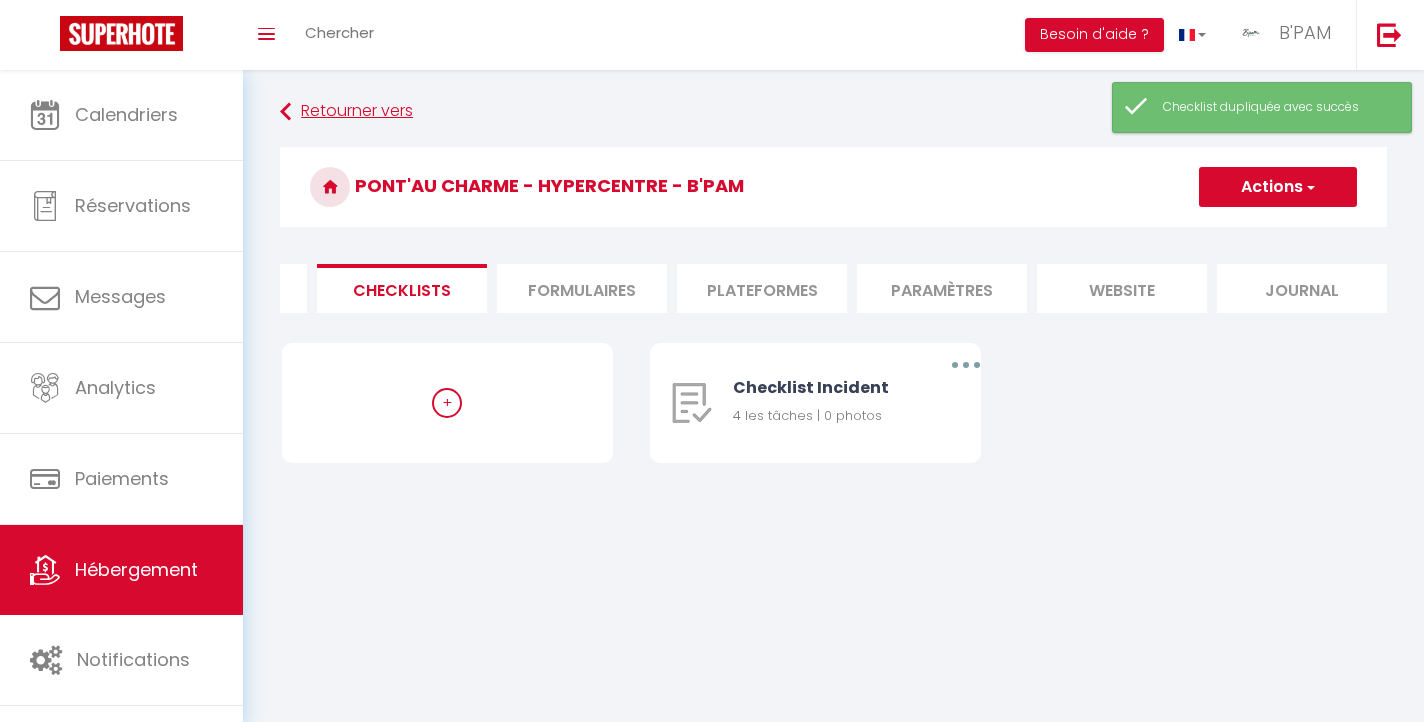 click on "Retourner vers" at bounding box center [833, 112] 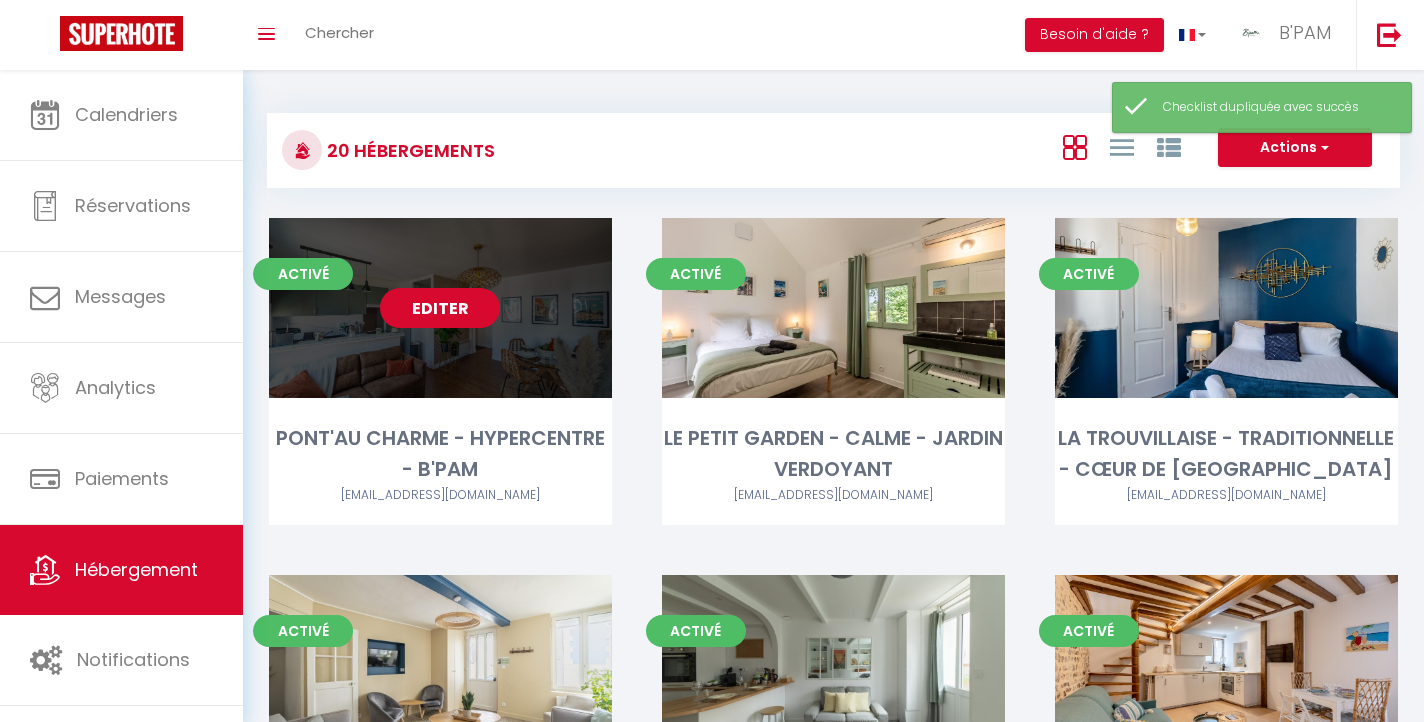 click on "Editer" at bounding box center [440, 308] 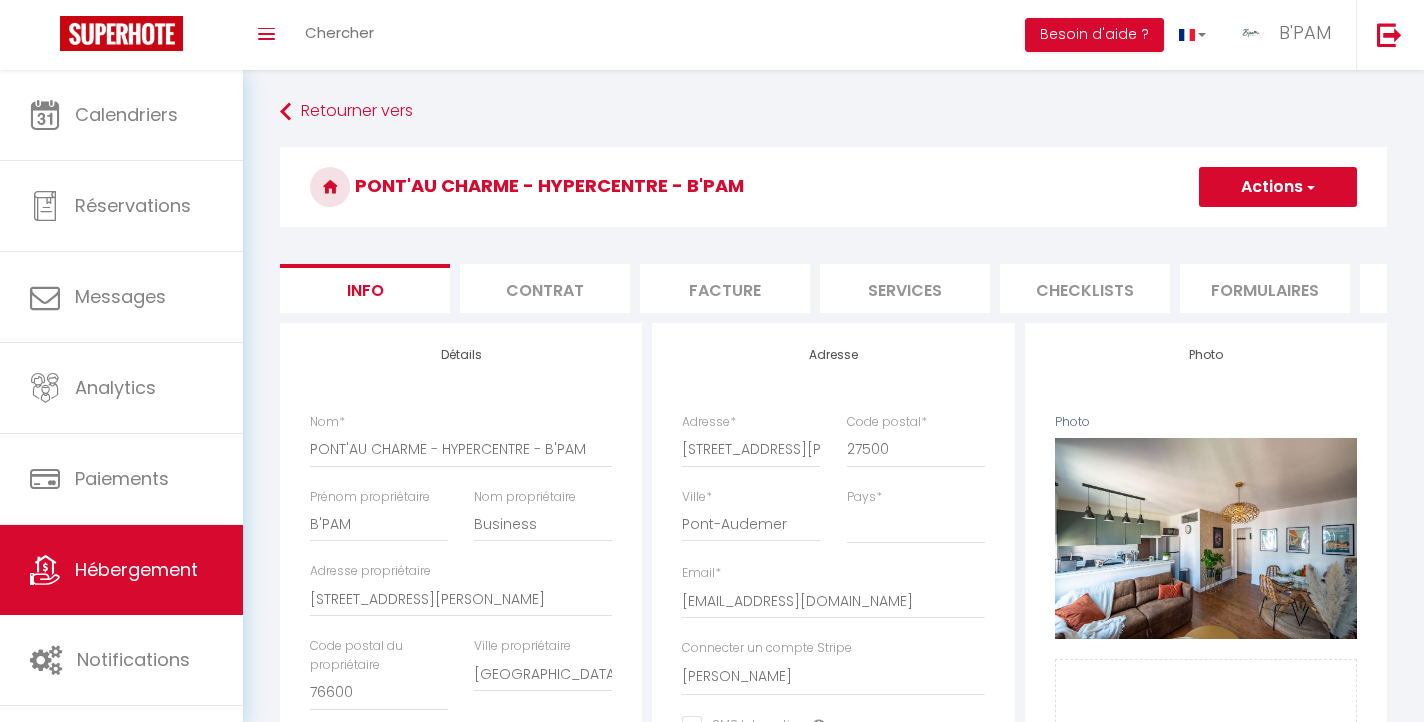 checkbox on "false" 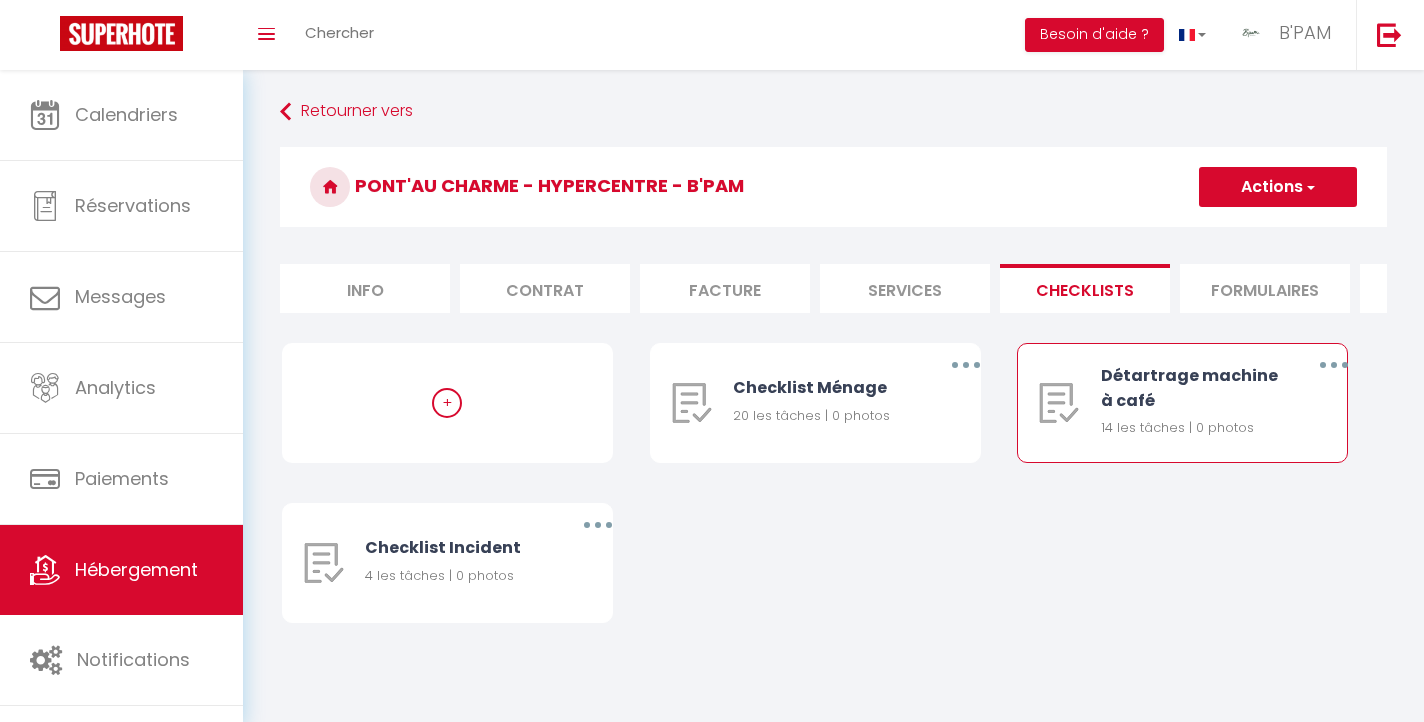 click at bounding box center [1334, 365] 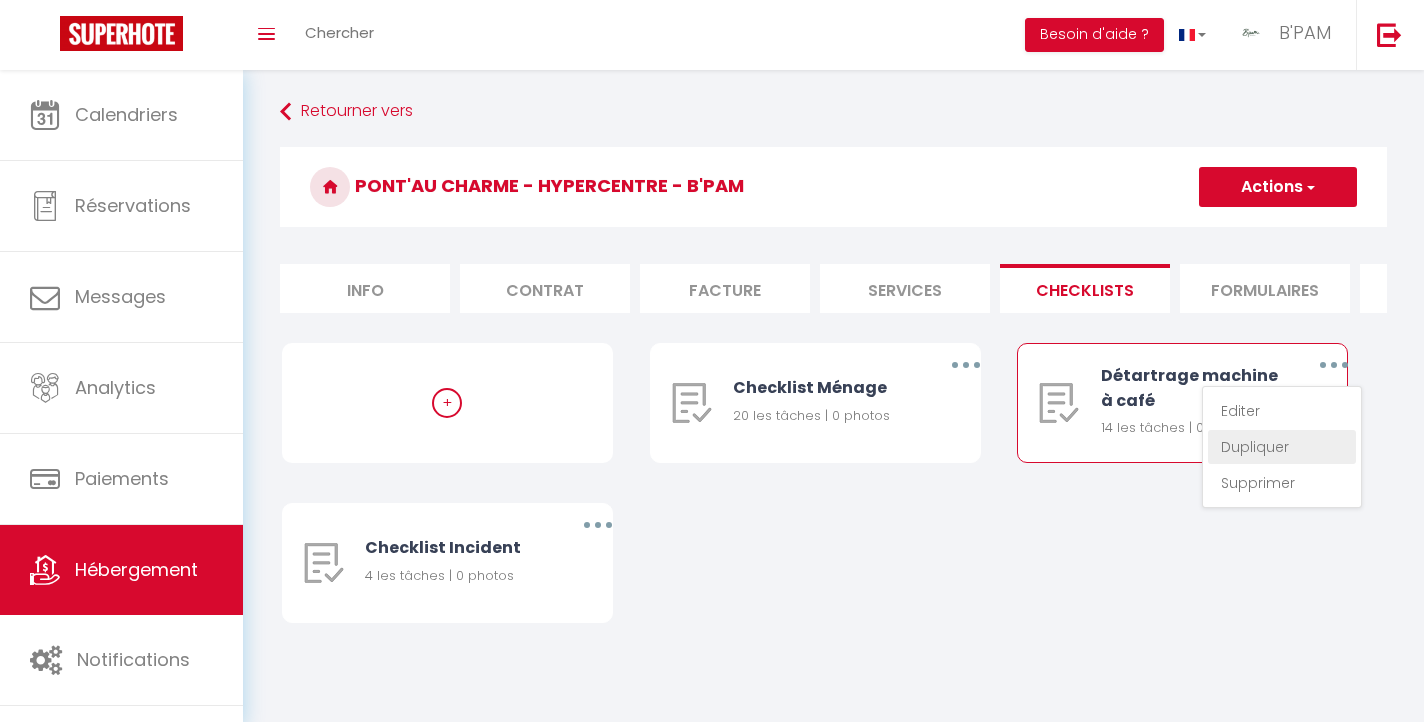 click on "Dupliquer" at bounding box center (1282, 447) 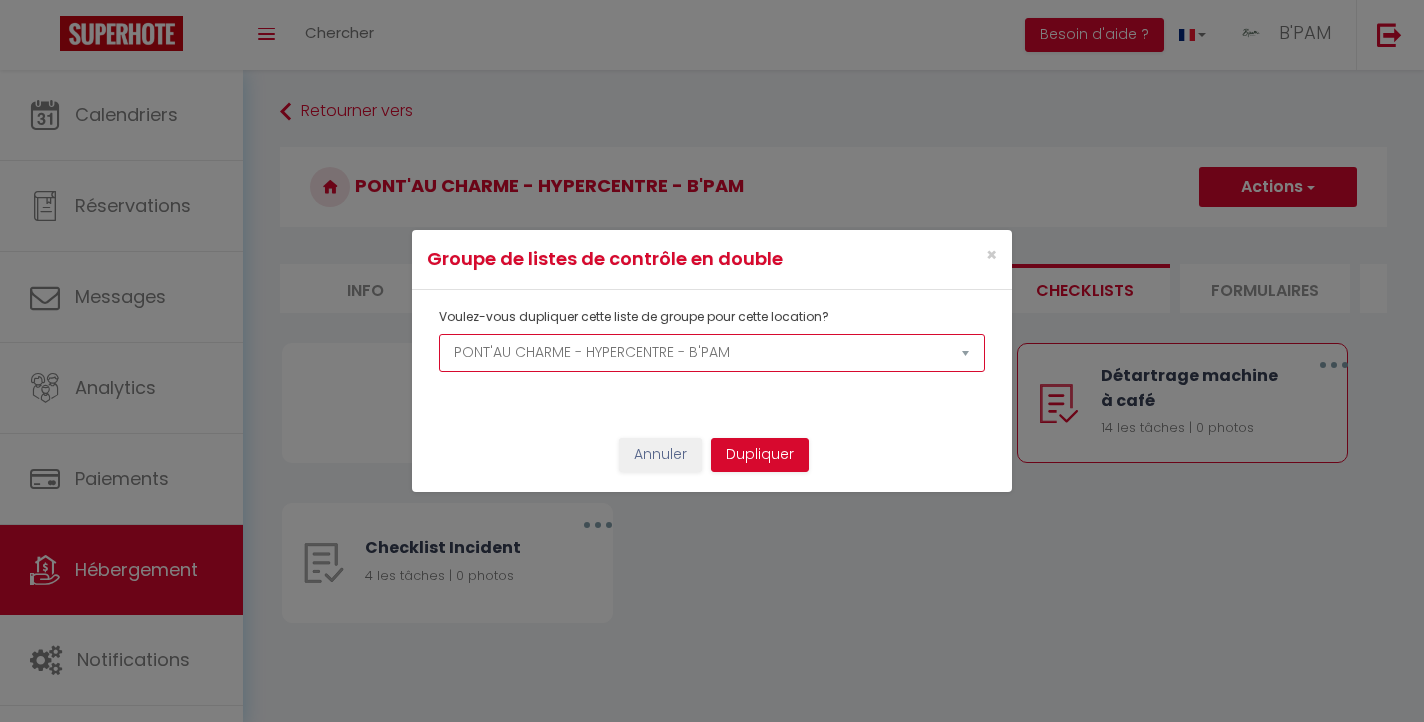 select on "73022" 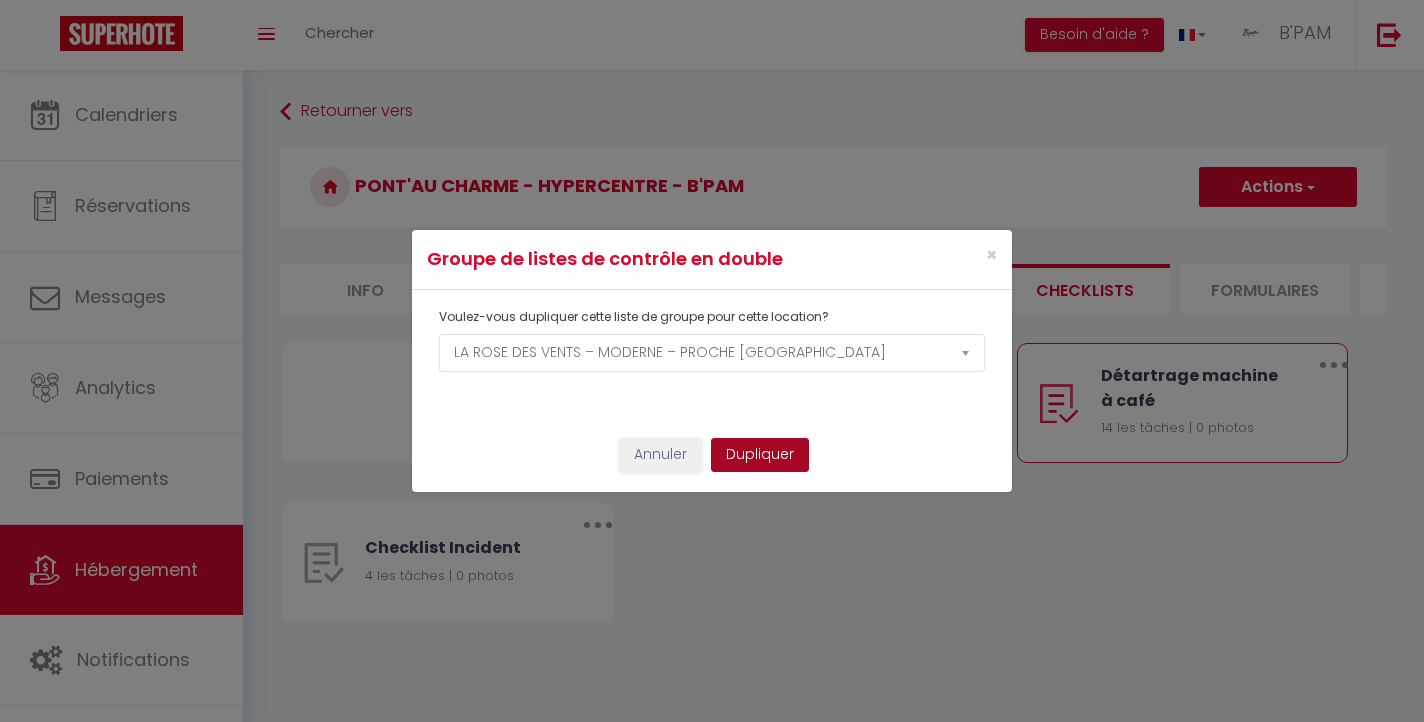click on "Dupliquer" at bounding box center [760, 455] 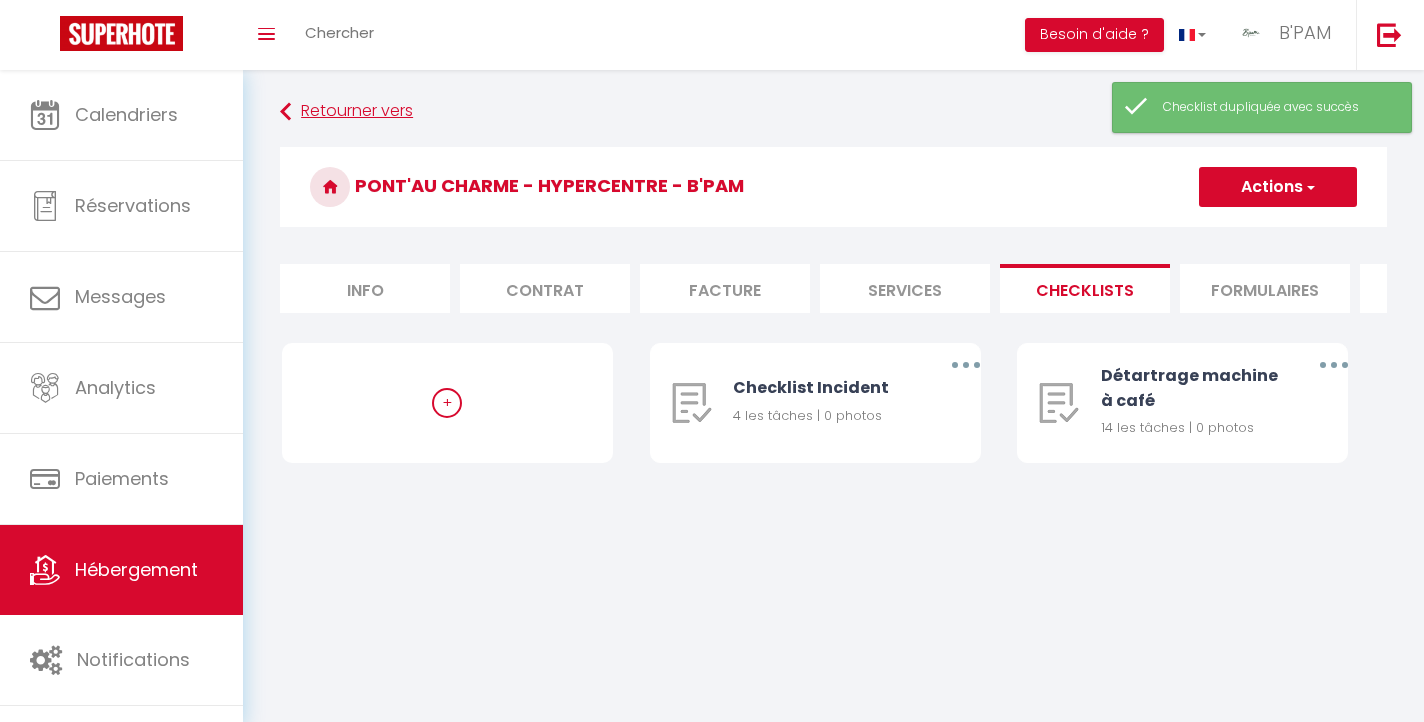 click on "Retourner vers" at bounding box center (833, 112) 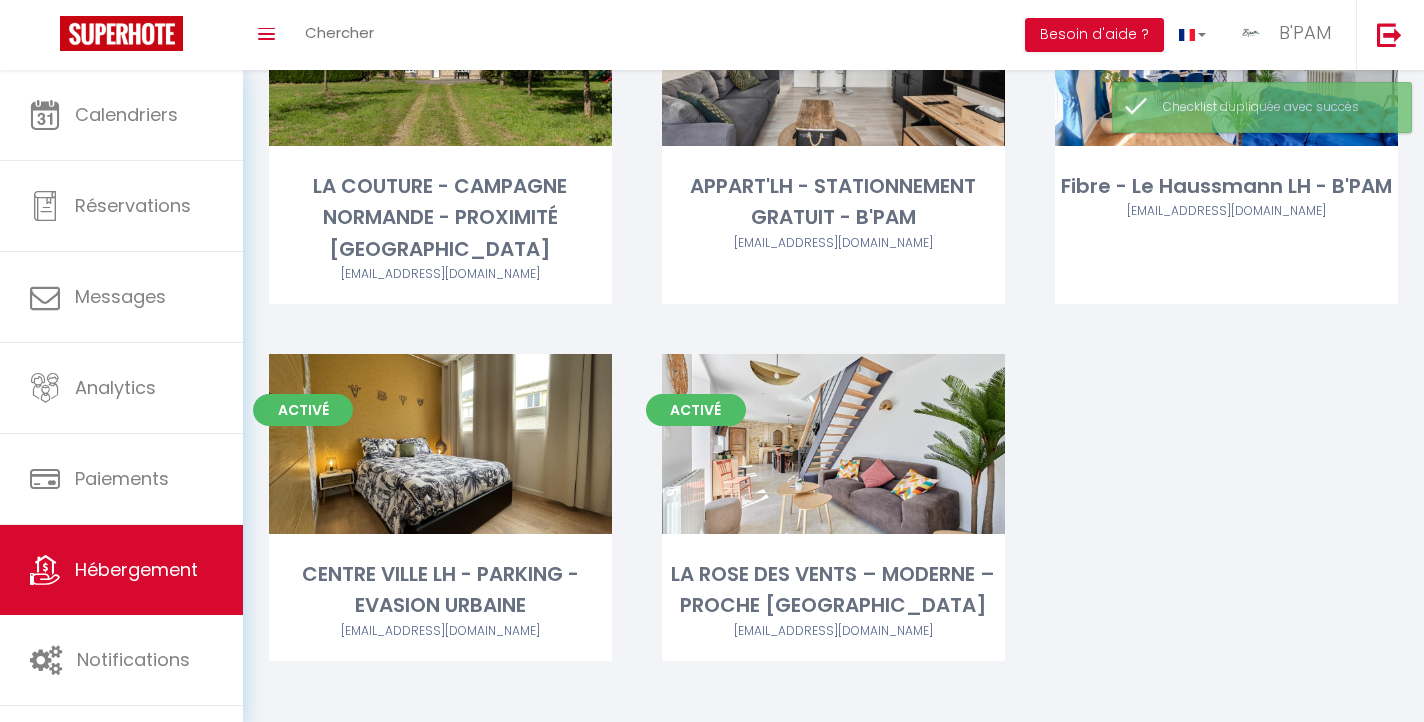 scroll, scrollTop: 2066, scrollLeft: 0, axis: vertical 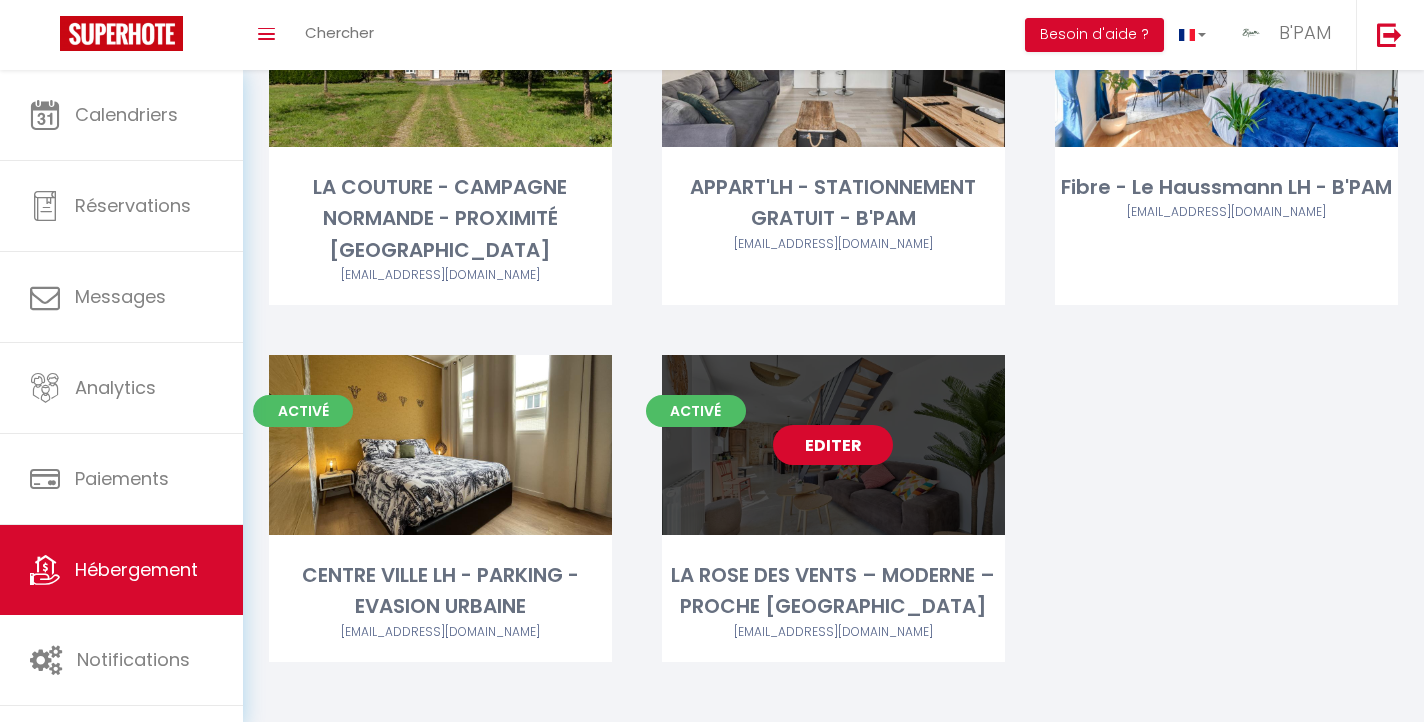 click on "Editer" at bounding box center (833, 445) 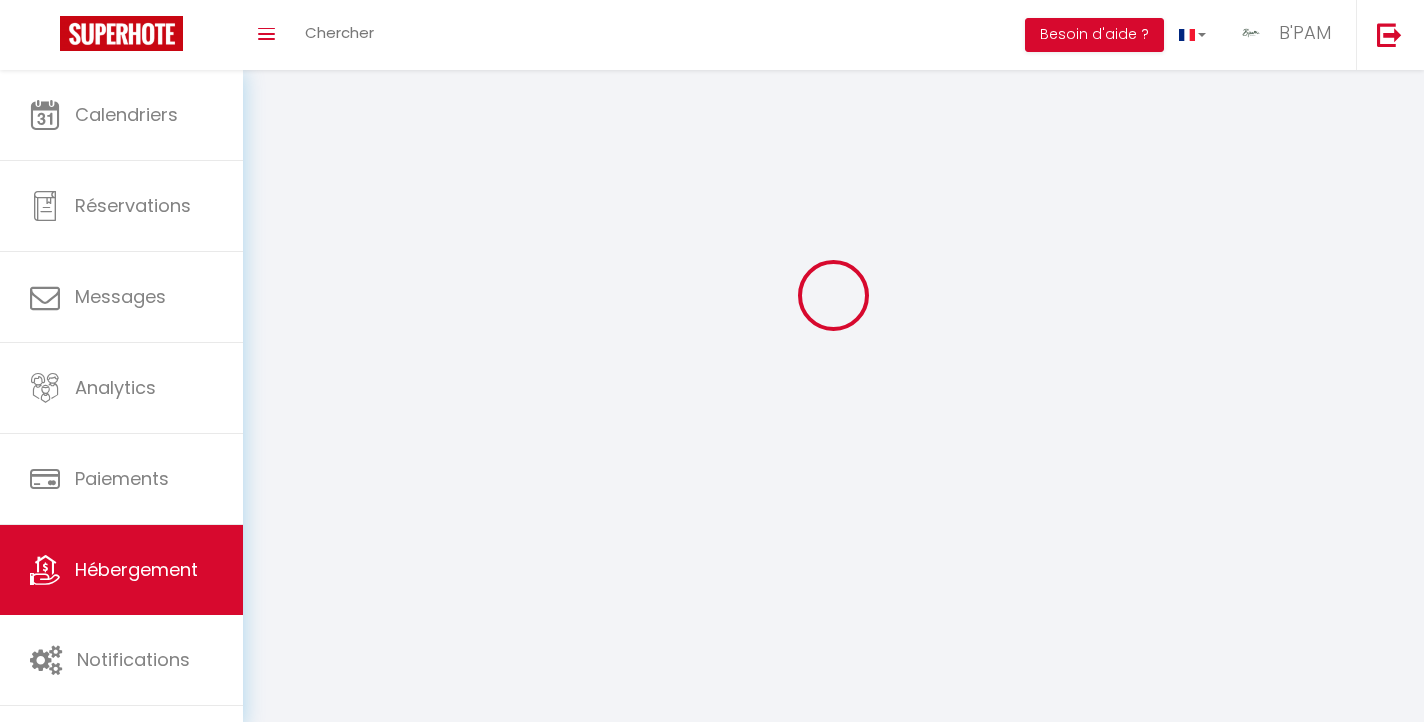 scroll, scrollTop: 0, scrollLeft: 0, axis: both 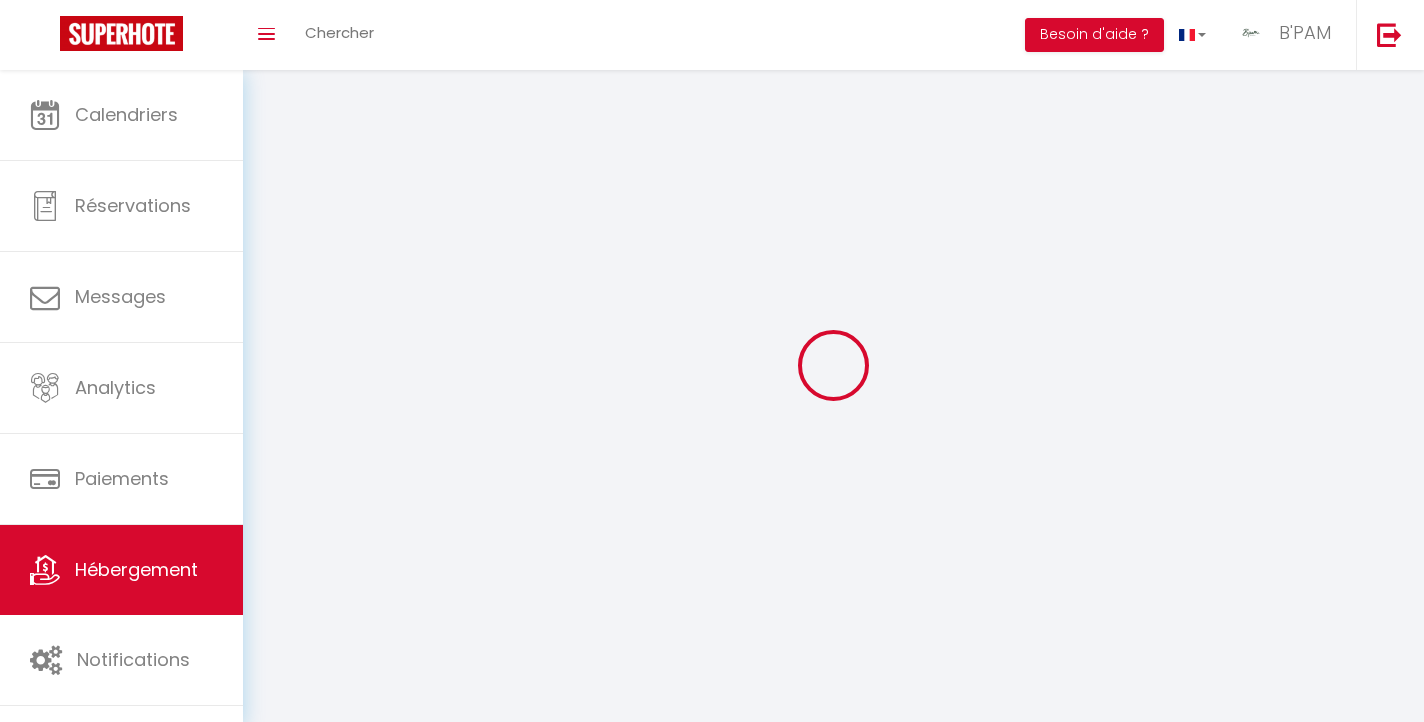select 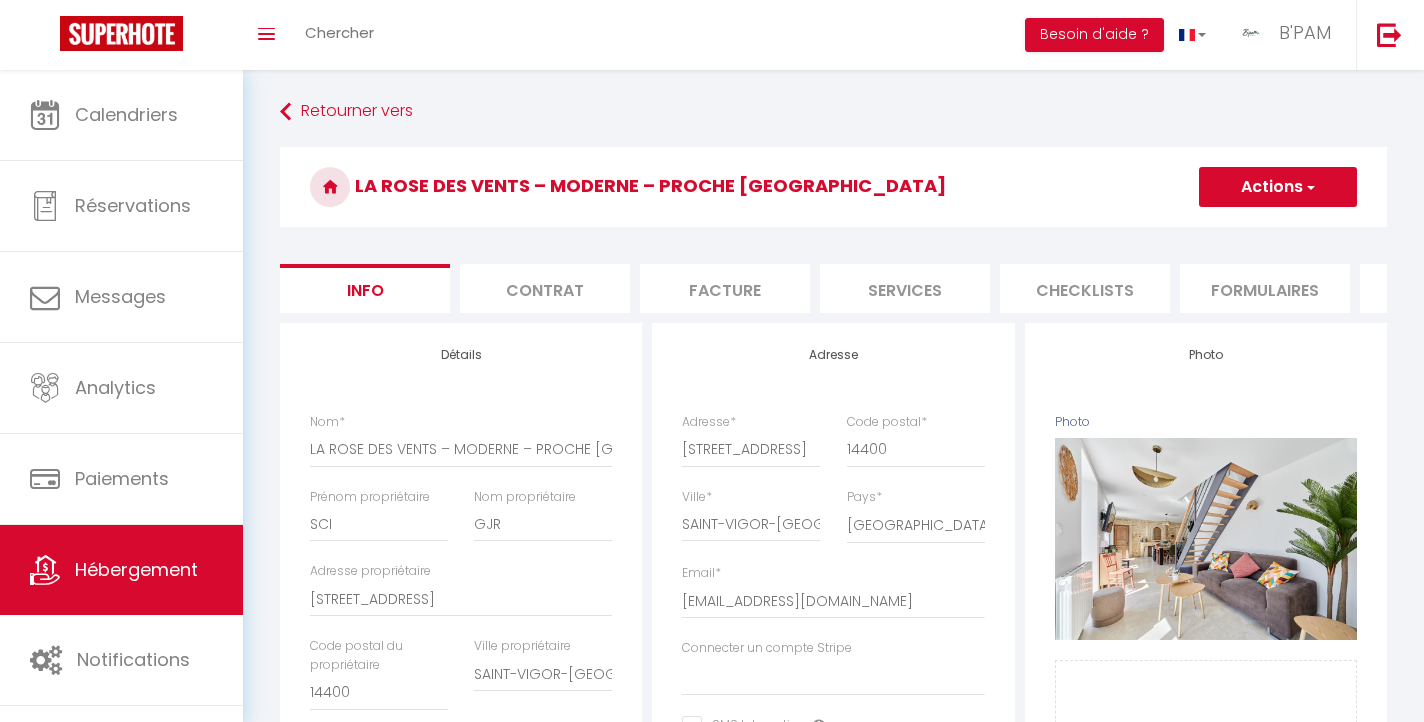 select 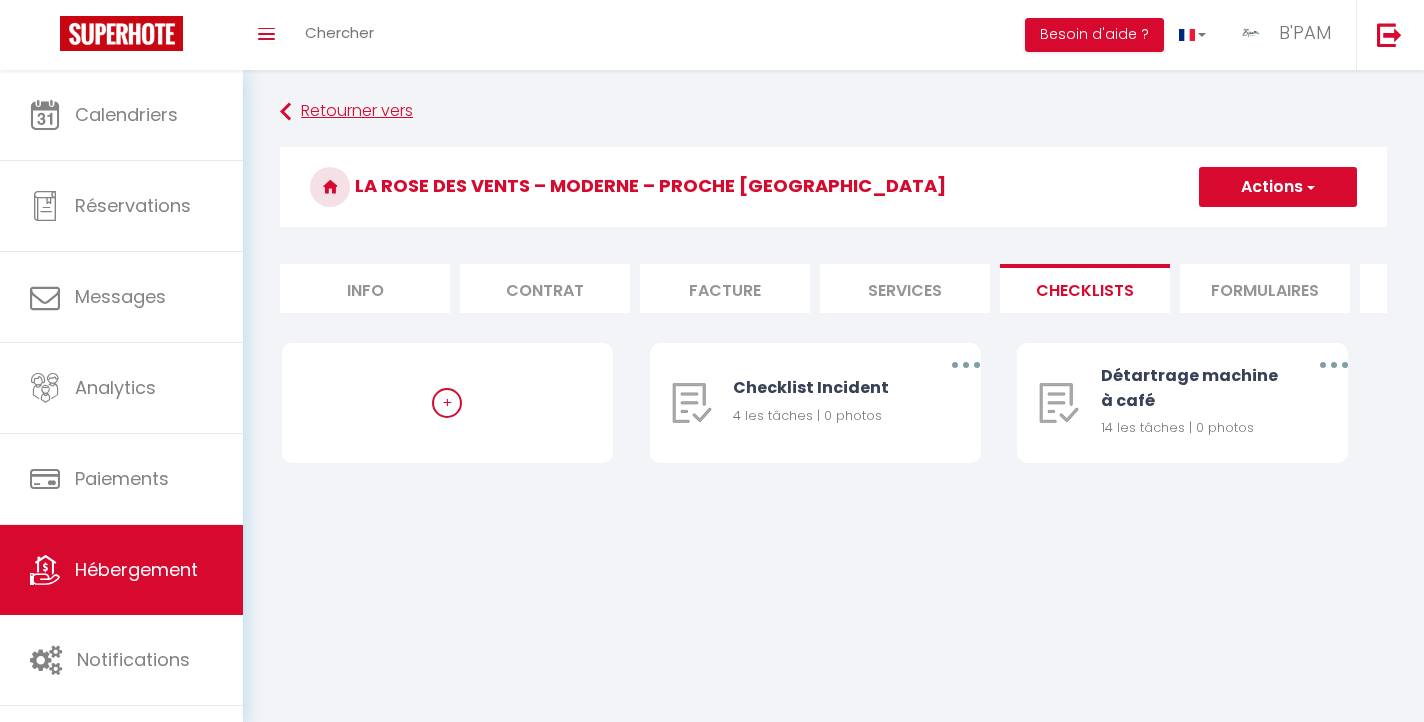 click on "Retourner vers" at bounding box center [833, 112] 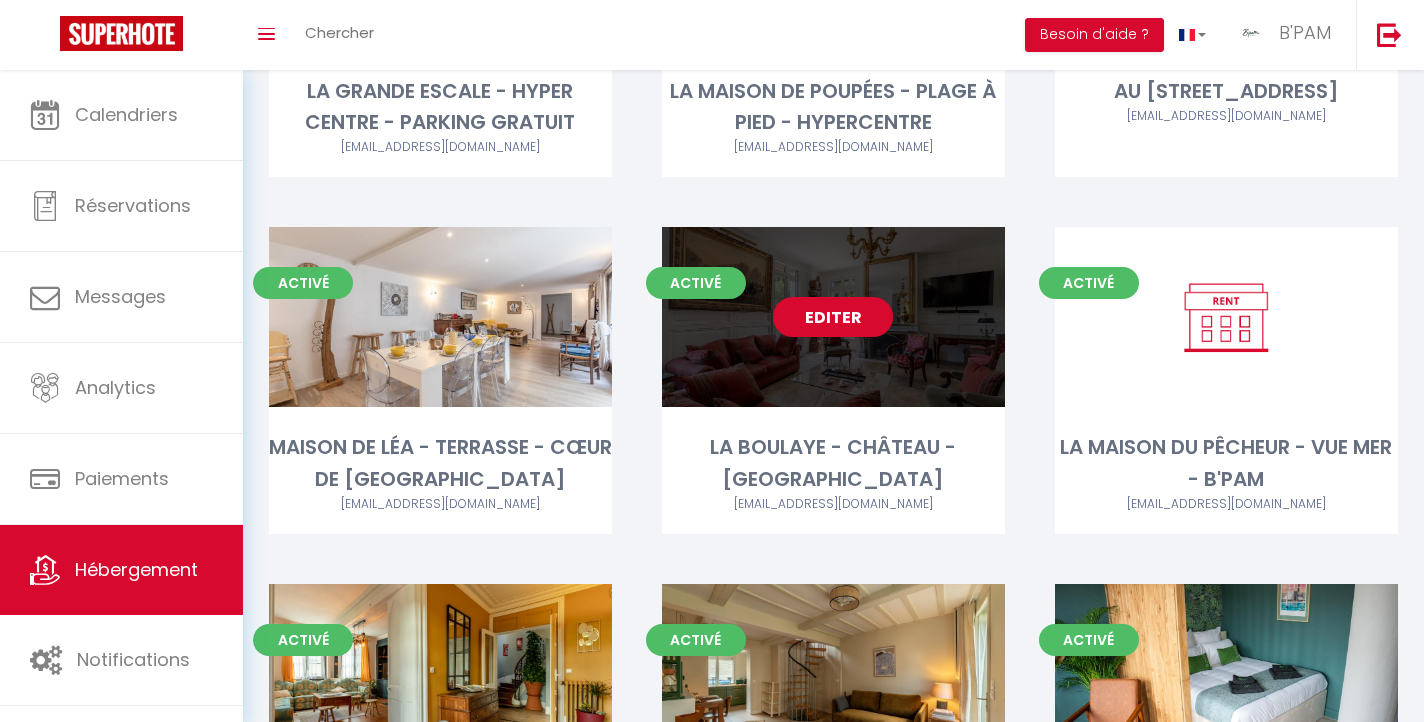 scroll, scrollTop: 703, scrollLeft: 0, axis: vertical 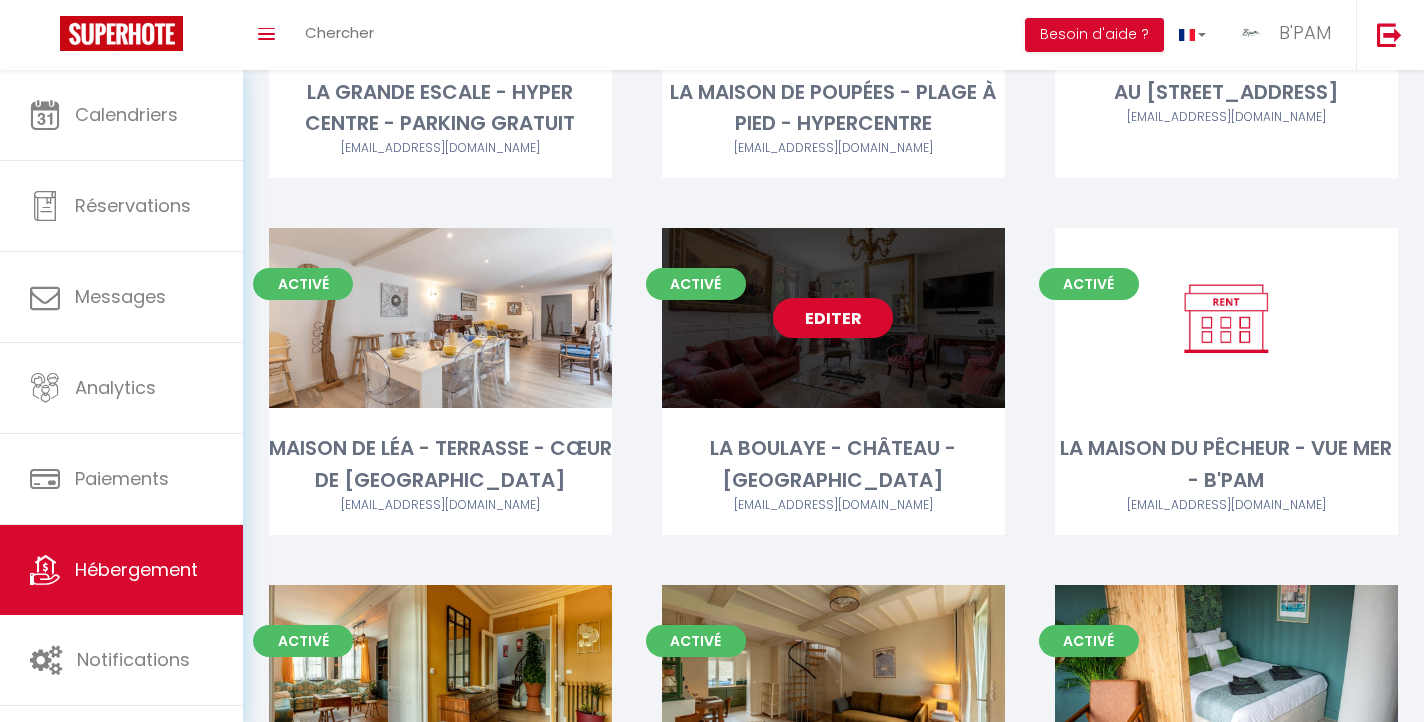 click on "Editer" at bounding box center (833, 318) 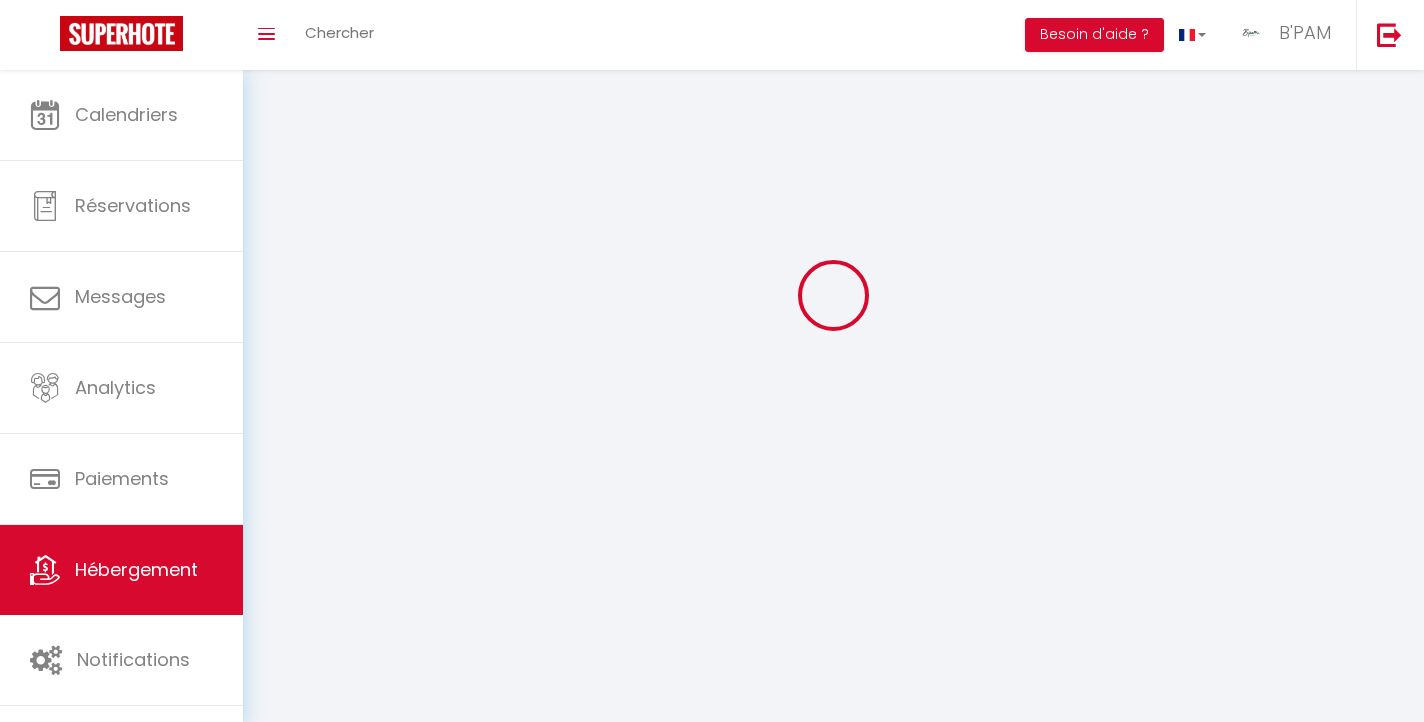 scroll, scrollTop: 0, scrollLeft: 0, axis: both 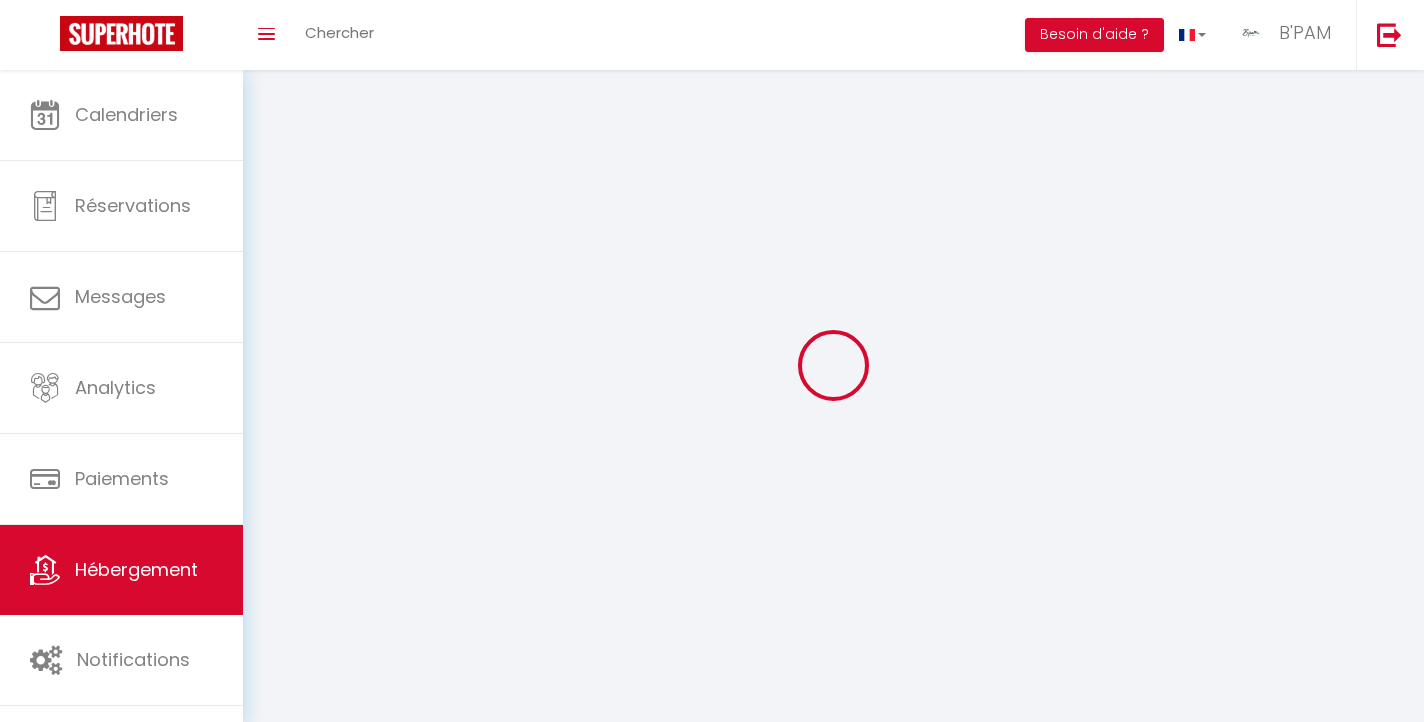 checkbox on "false" 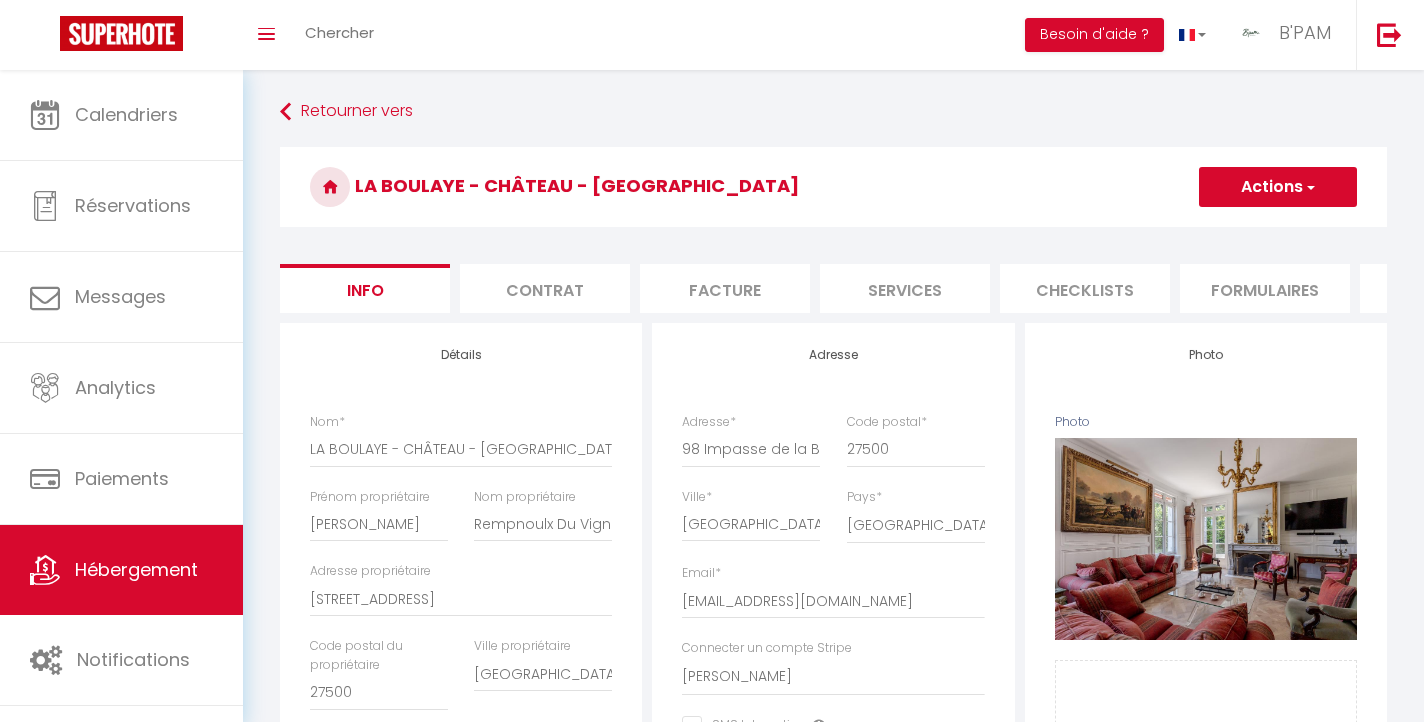 checkbox on "false" 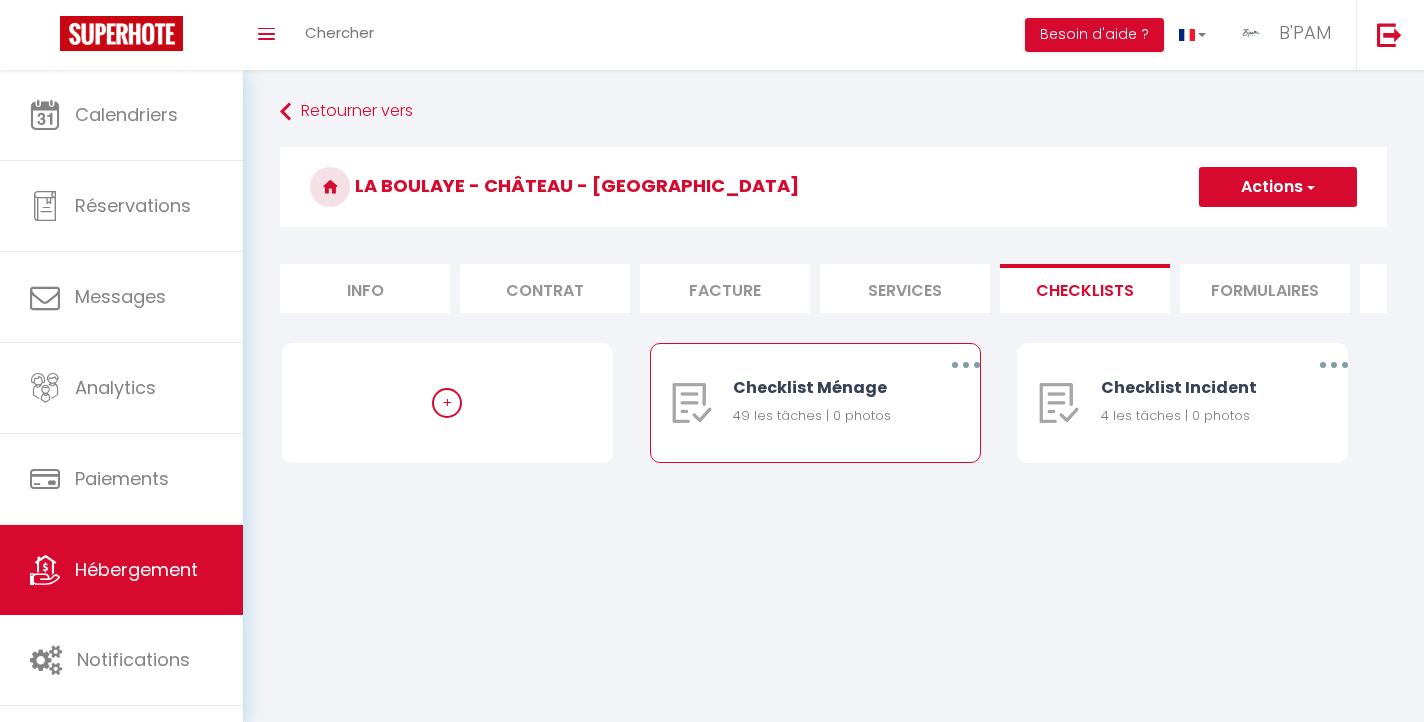 click at bounding box center [966, 365] 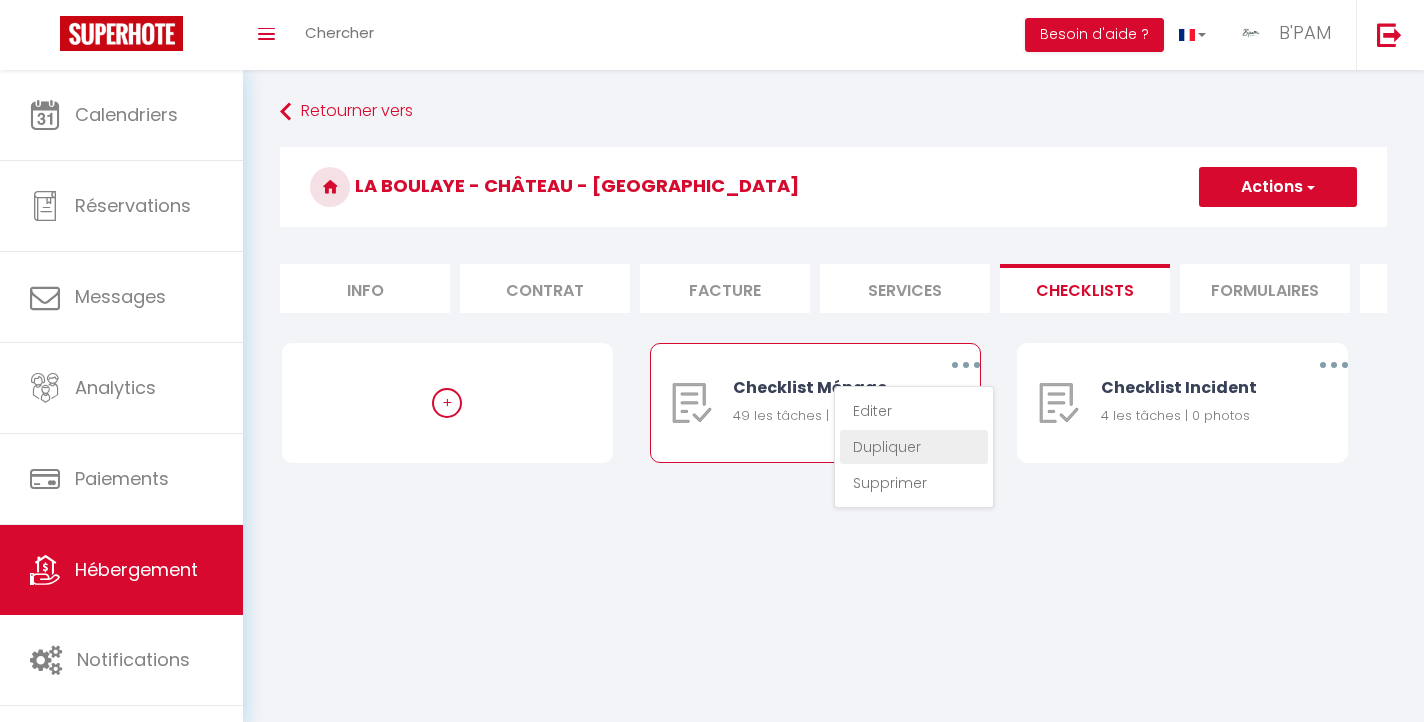click on "Dupliquer" at bounding box center (914, 447) 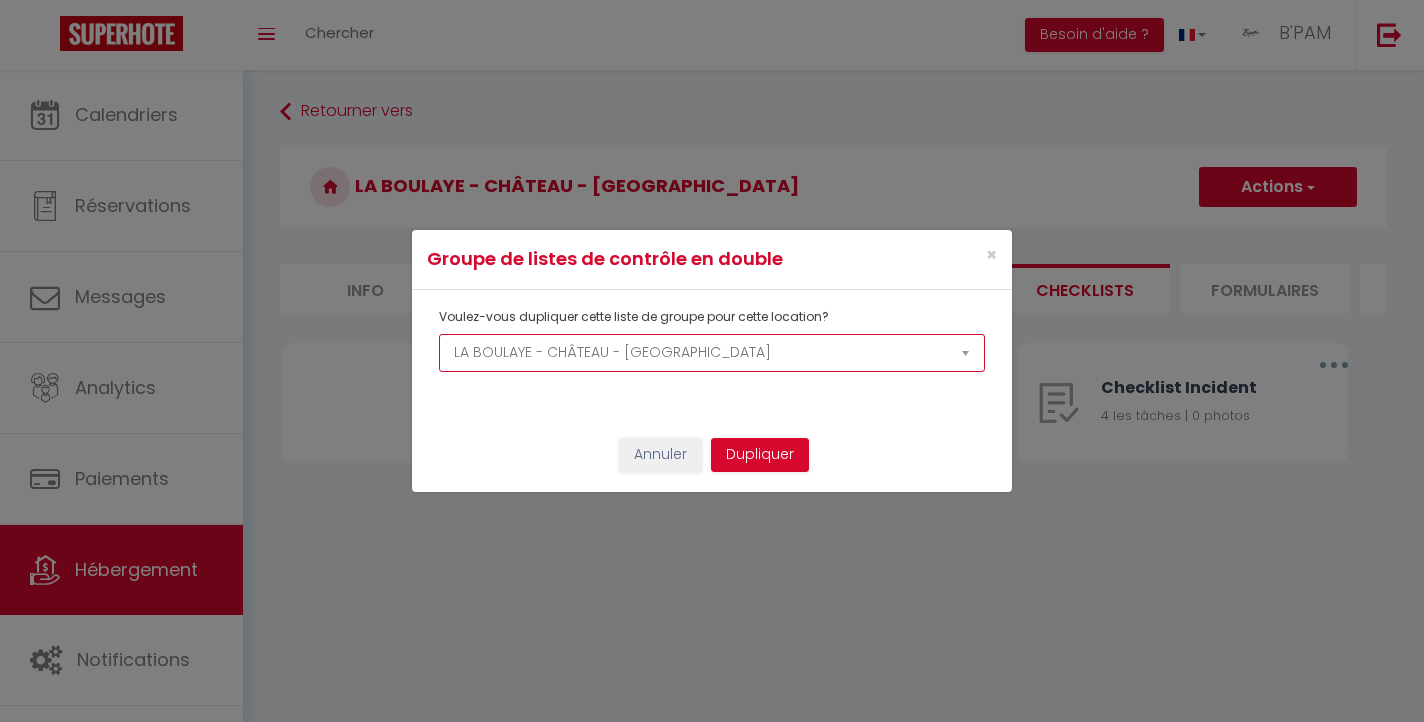 select on "73022" 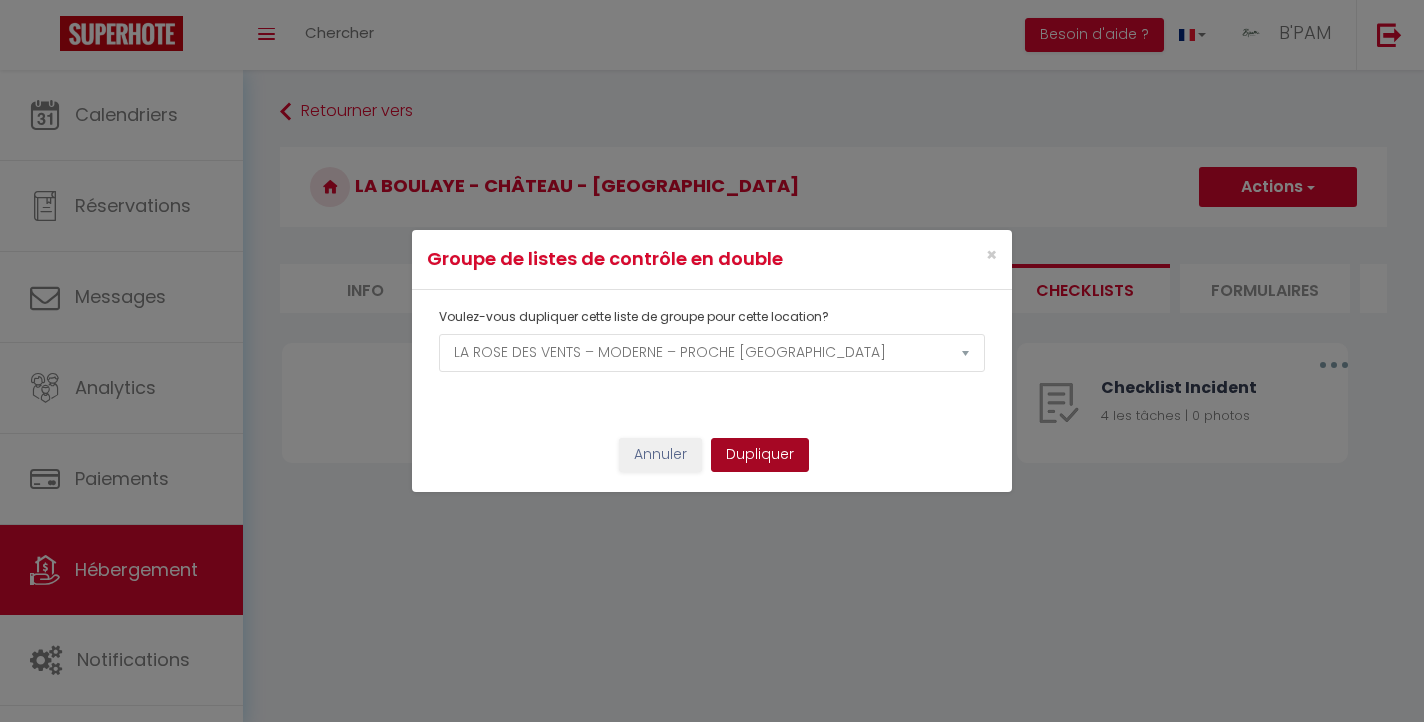 click on "Dupliquer" at bounding box center [760, 455] 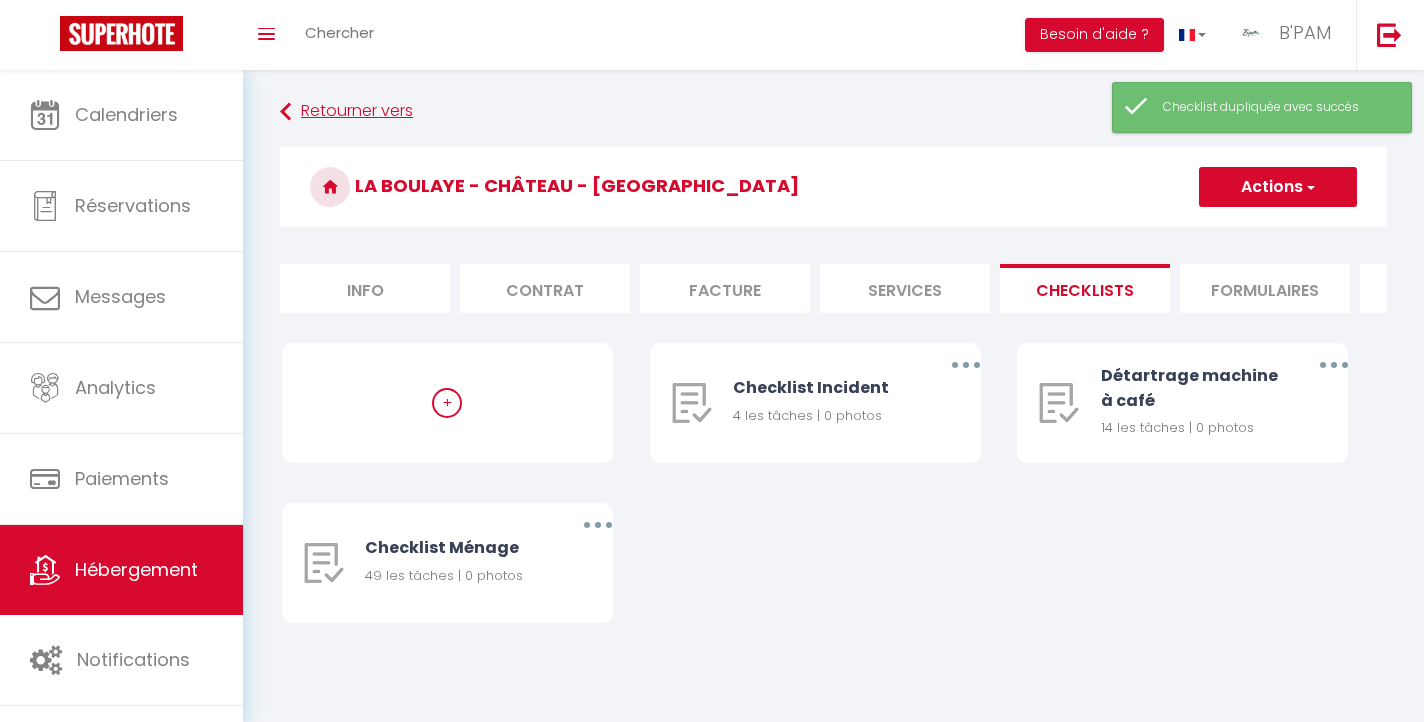 click on "Retourner vers" at bounding box center [833, 112] 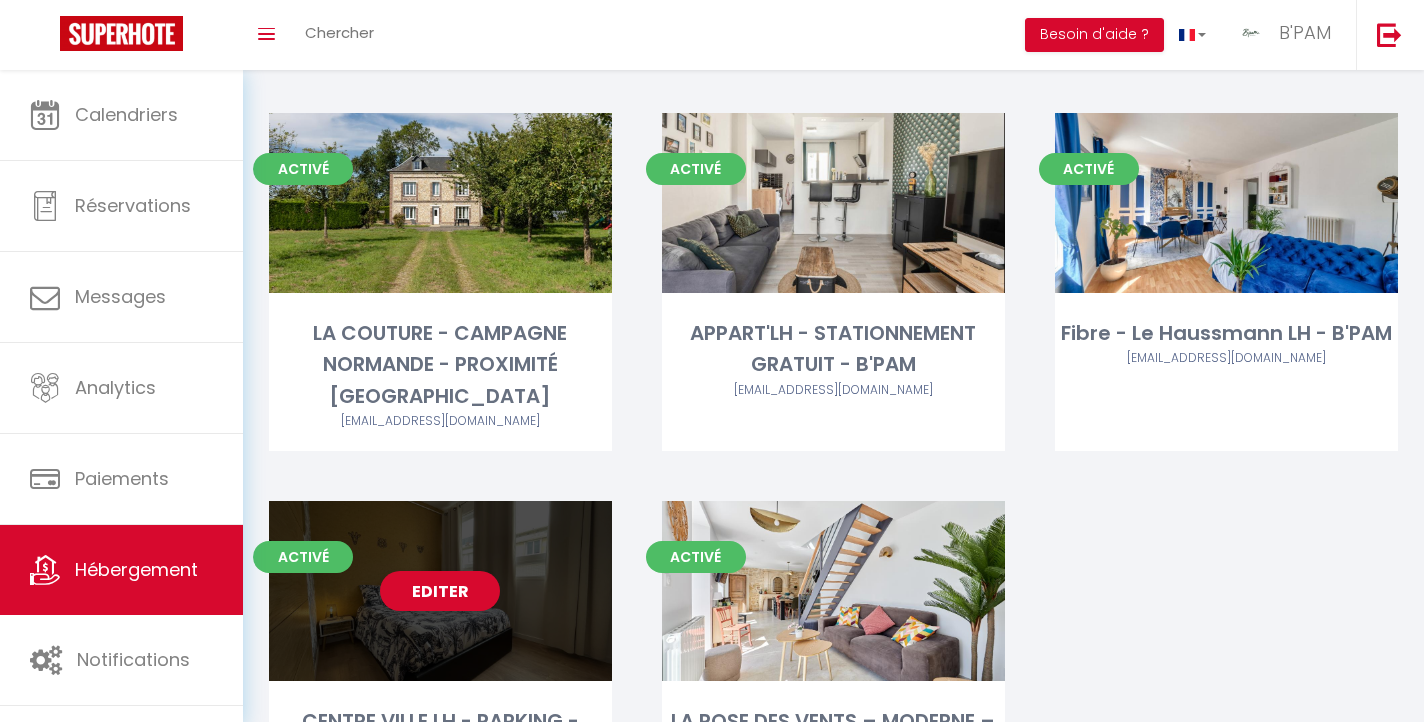scroll, scrollTop: 1730, scrollLeft: 0, axis: vertical 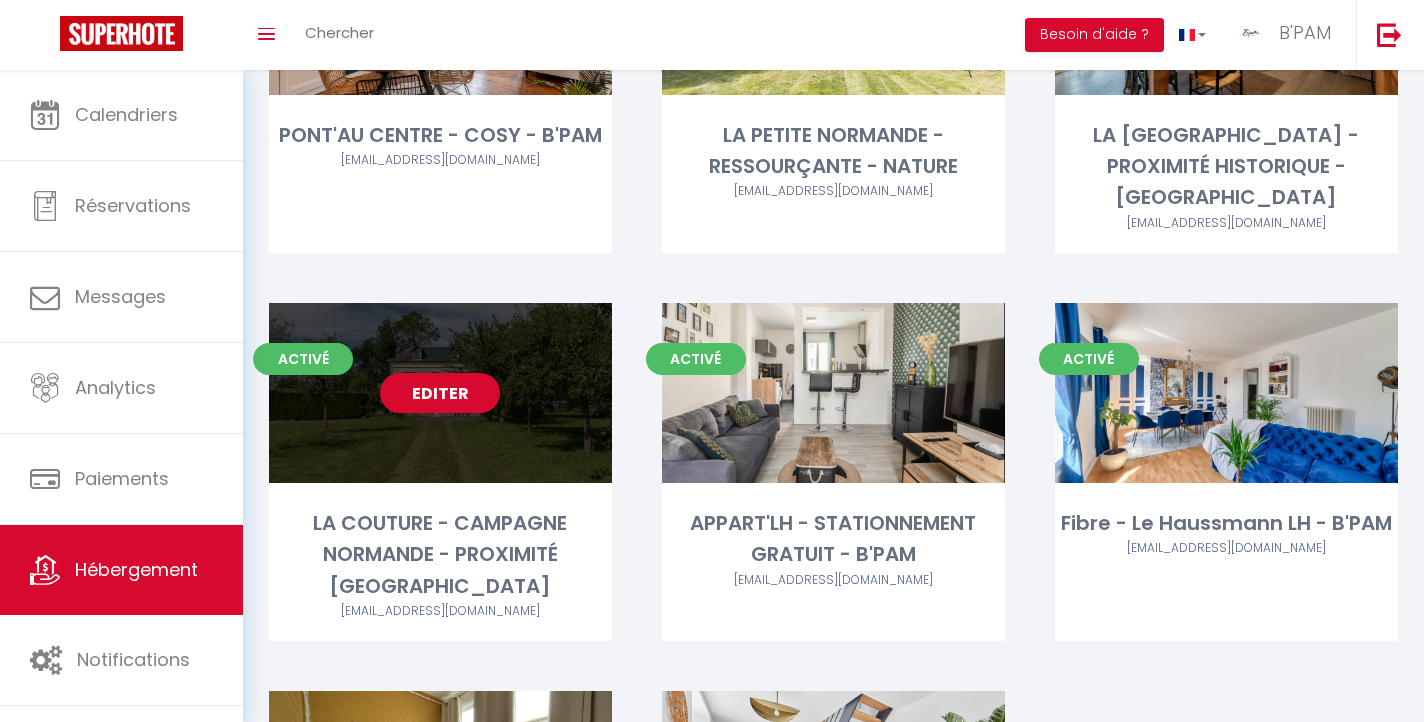 click on "Editer" at bounding box center [440, 393] 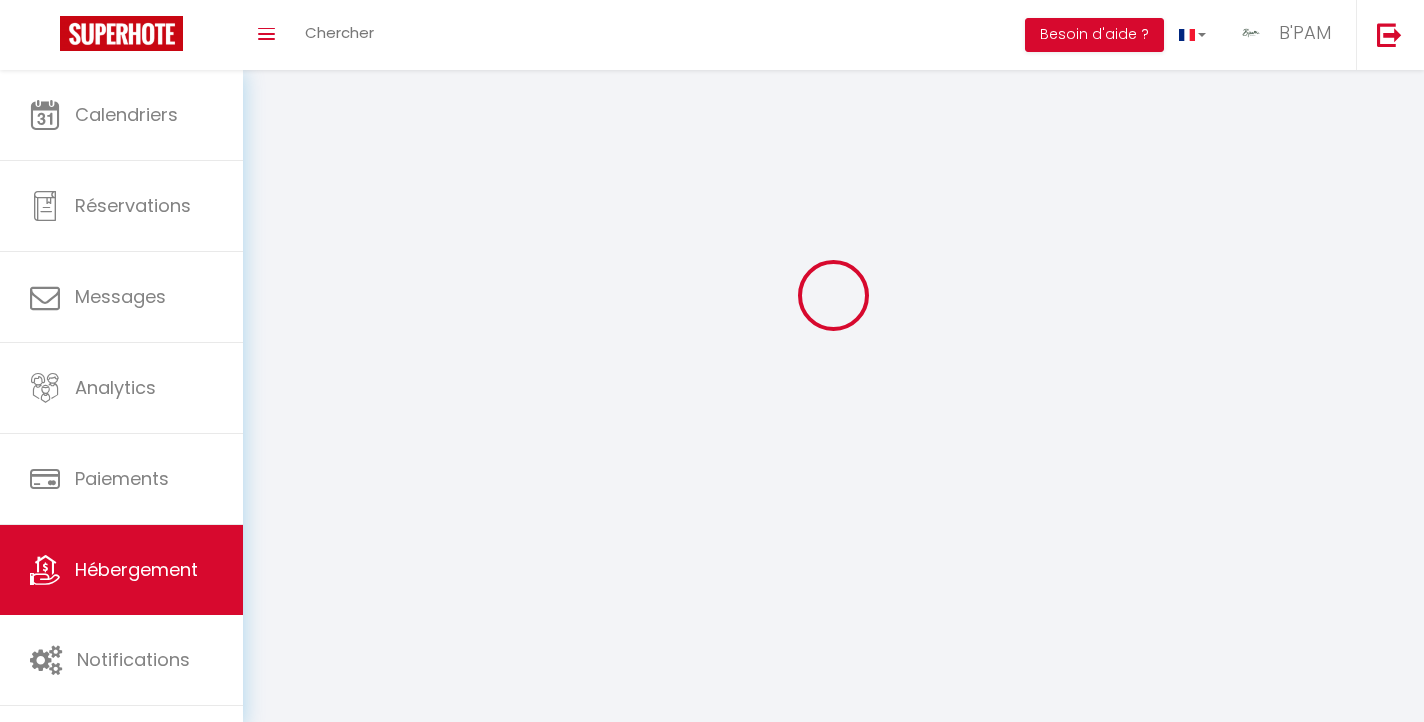 scroll, scrollTop: 0, scrollLeft: 0, axis: both 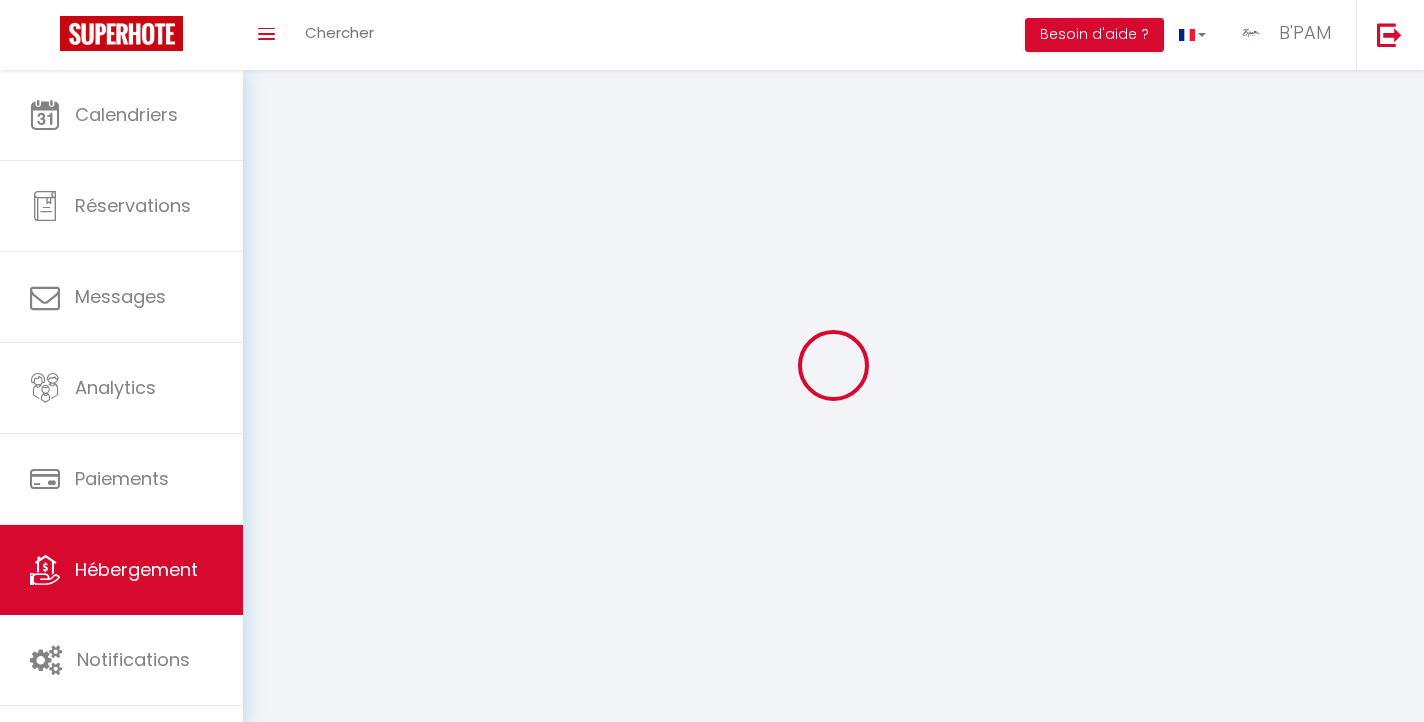 select 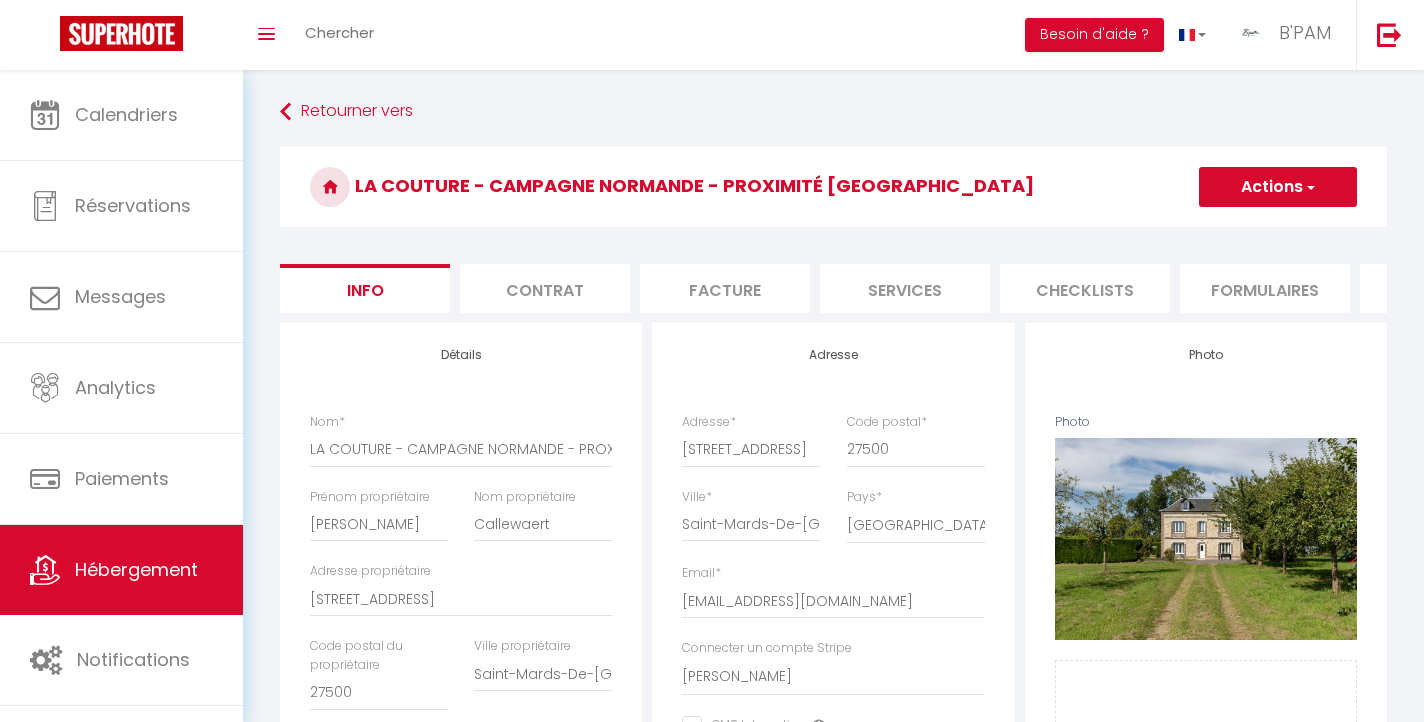click on "Checklists" at bounding box center (1085, 288) 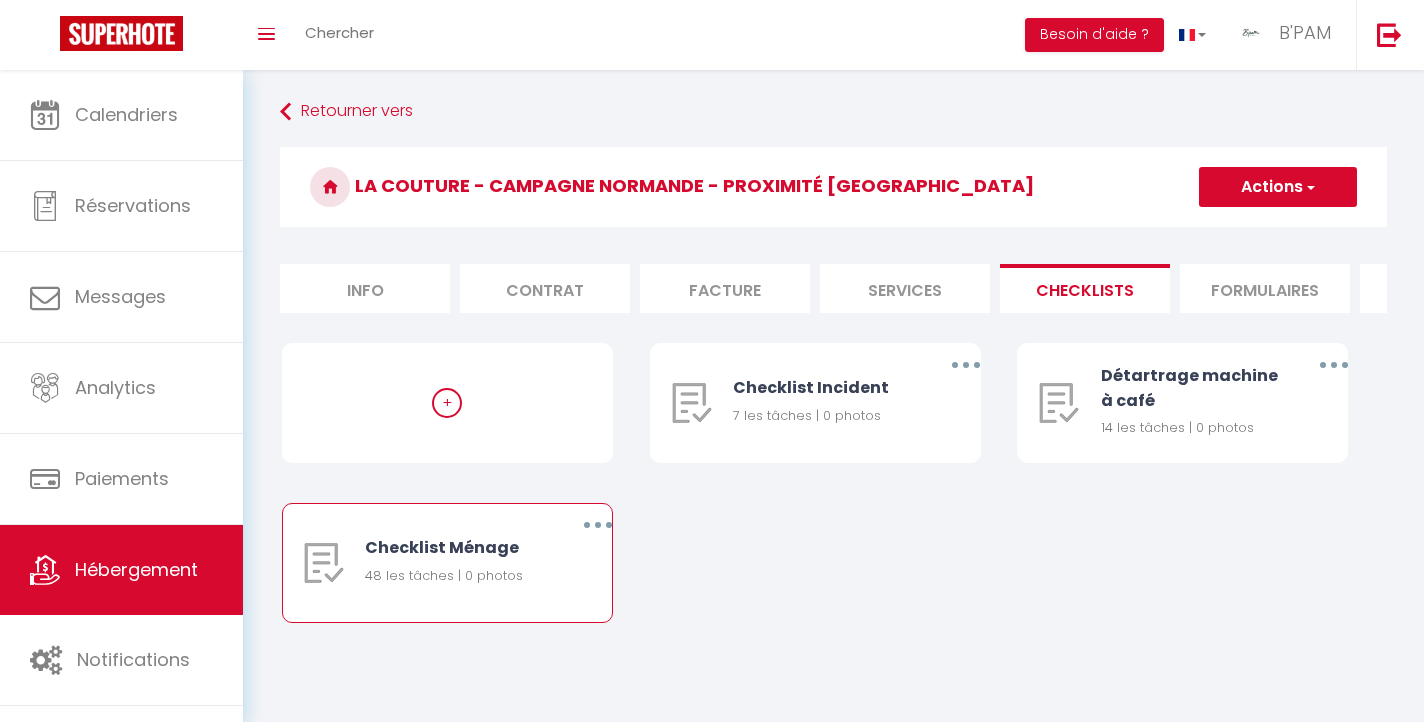 click at bounding box center (598, 525) 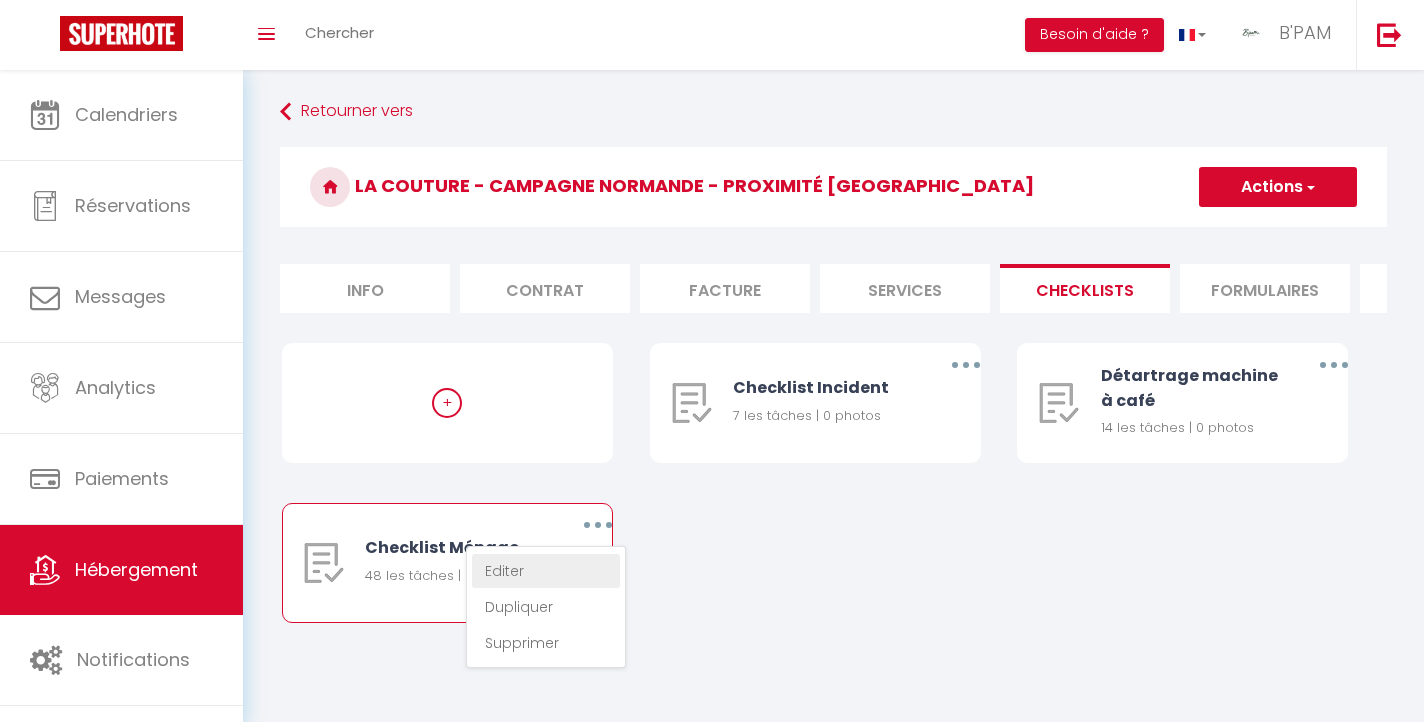 click on "Editer" at bounding box center [546, 571] 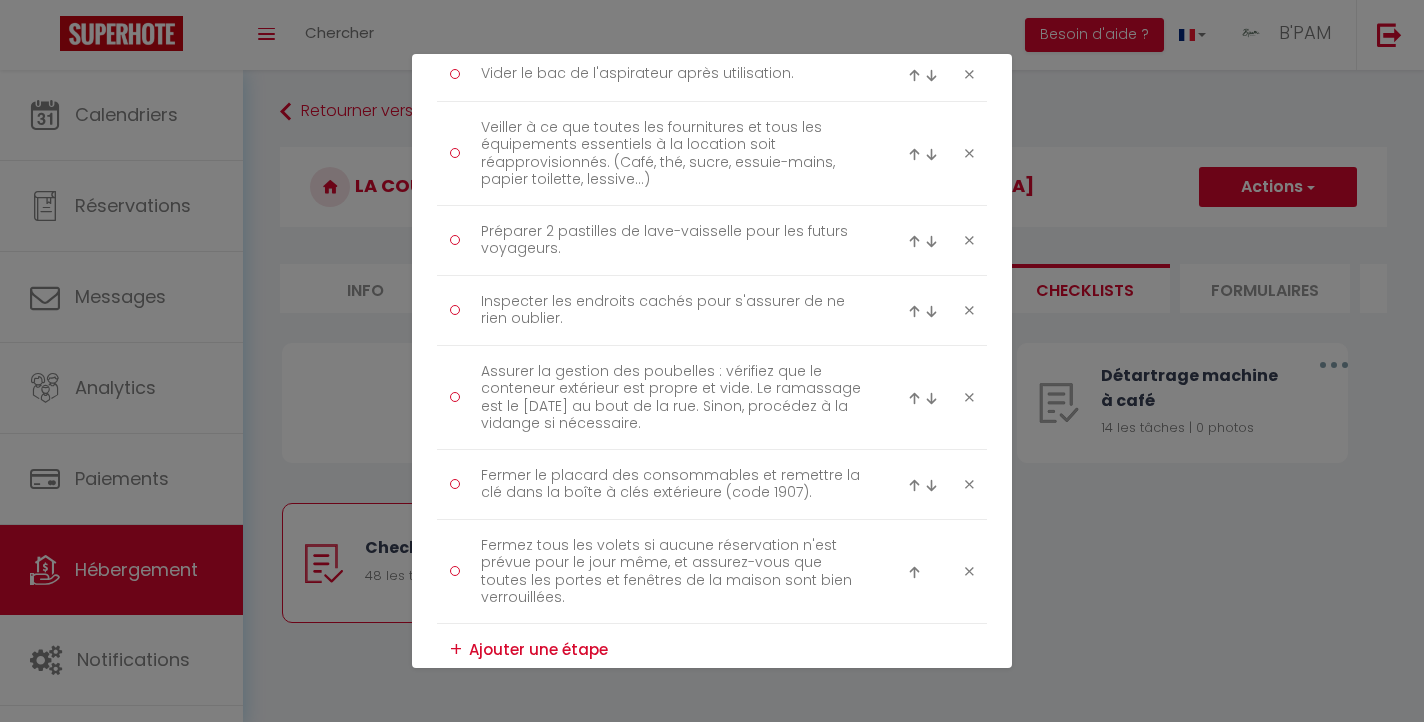 scroll, scrollTop: 3521, scrollLeft: 0, axis: vertical 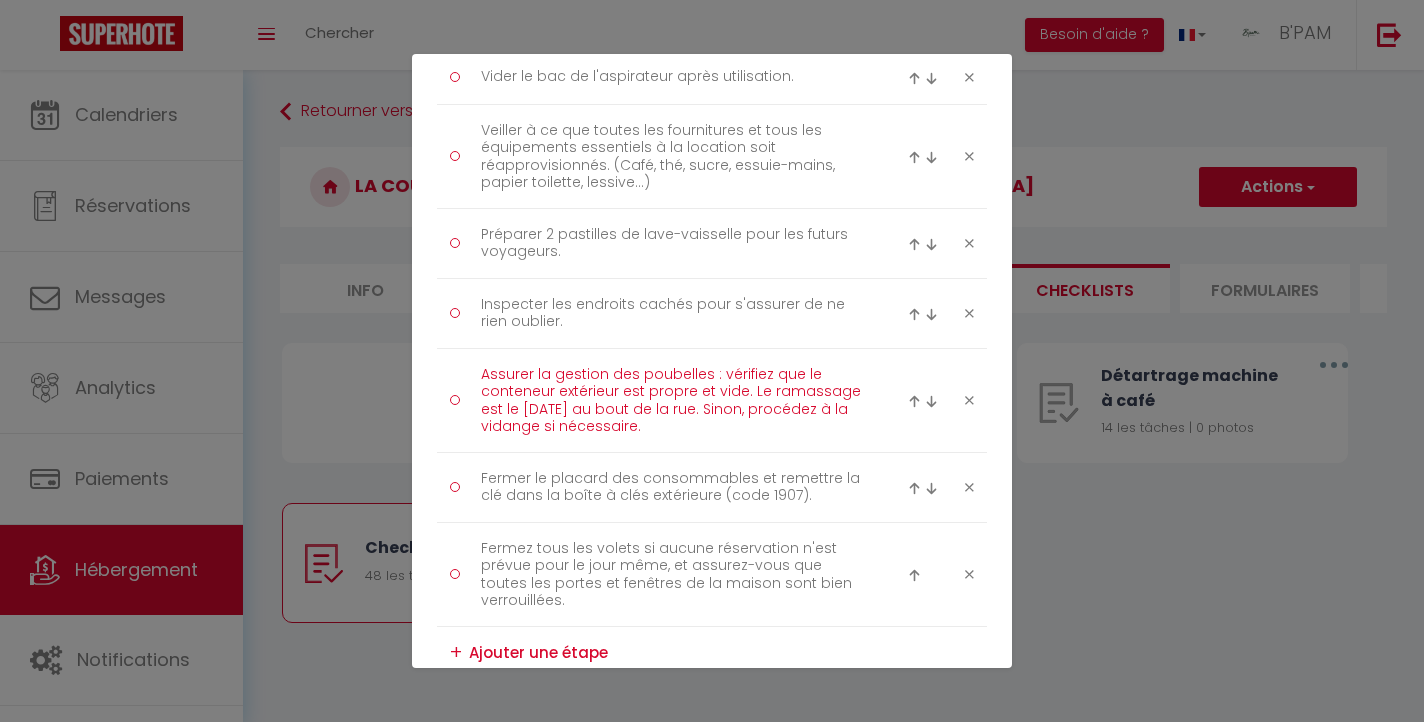 click on "Assurer la gestion des poubelles : vérifiez que le conteneur extérieur est propre et vide. Le ramassage est le [DATE] au bout de la rue. Sinon, procédez à la vidange si nécessaire." at bounding box center [672, 400] 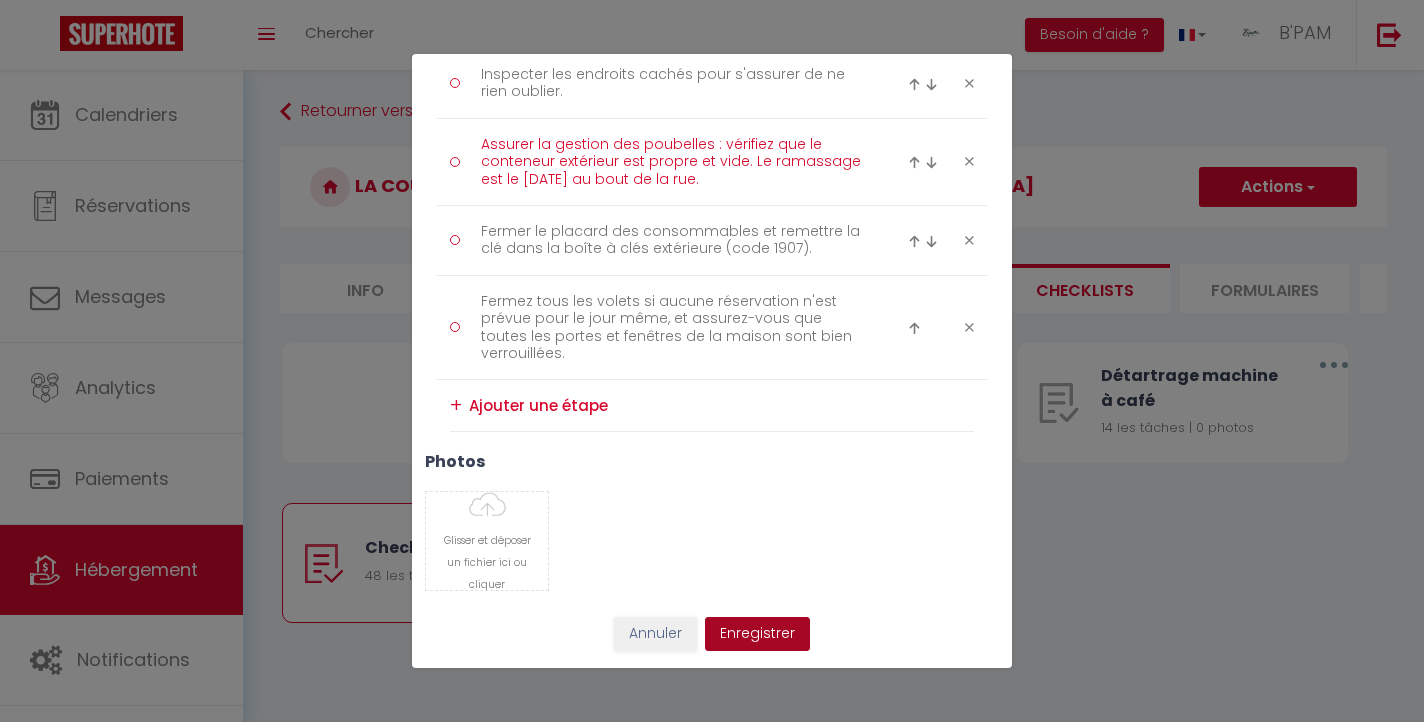 scroll, scrollTop: 3750, scrollLeft: 0, axis: vertical 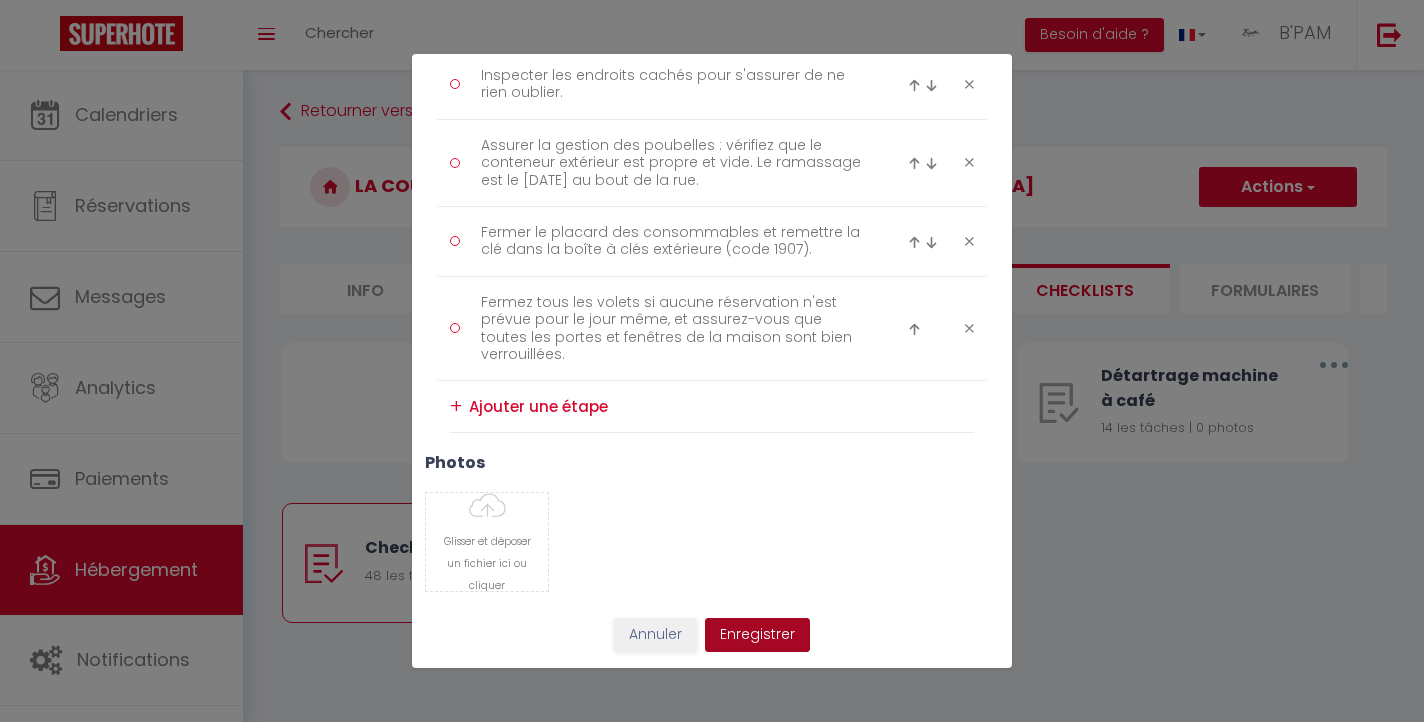 click on "Enregistrer" at bounding box center [757, 635] 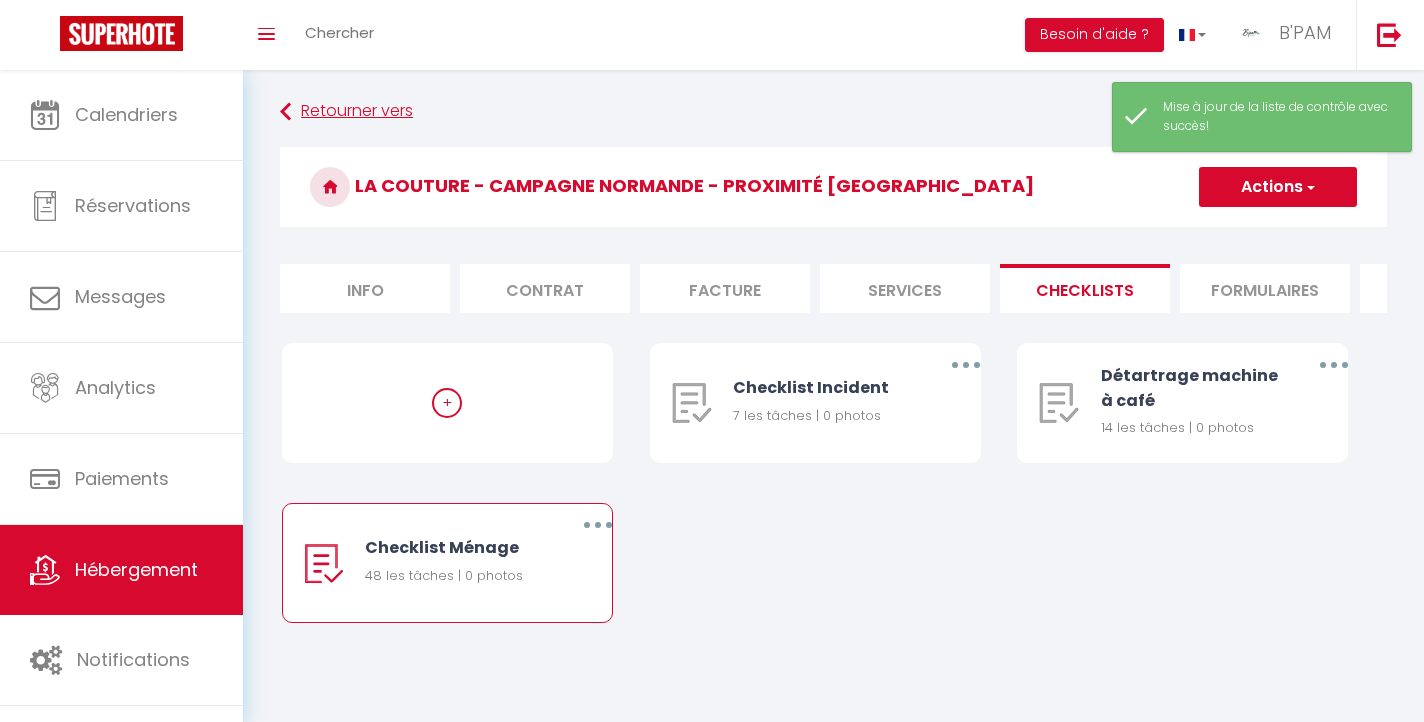 click on "Retourner vers" at bounding box center [833, 112] 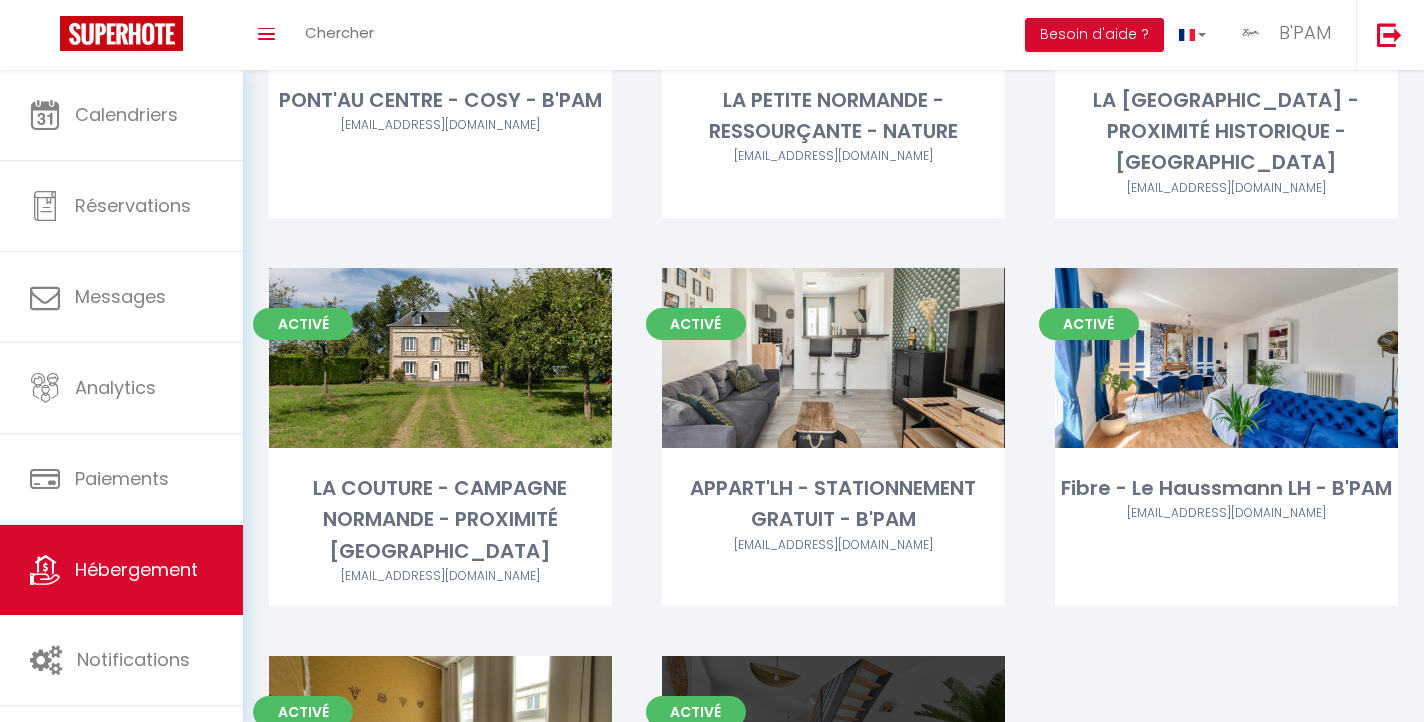 scroll, scrollTop: 1671, scrollLeft: 0, axis: vertical 